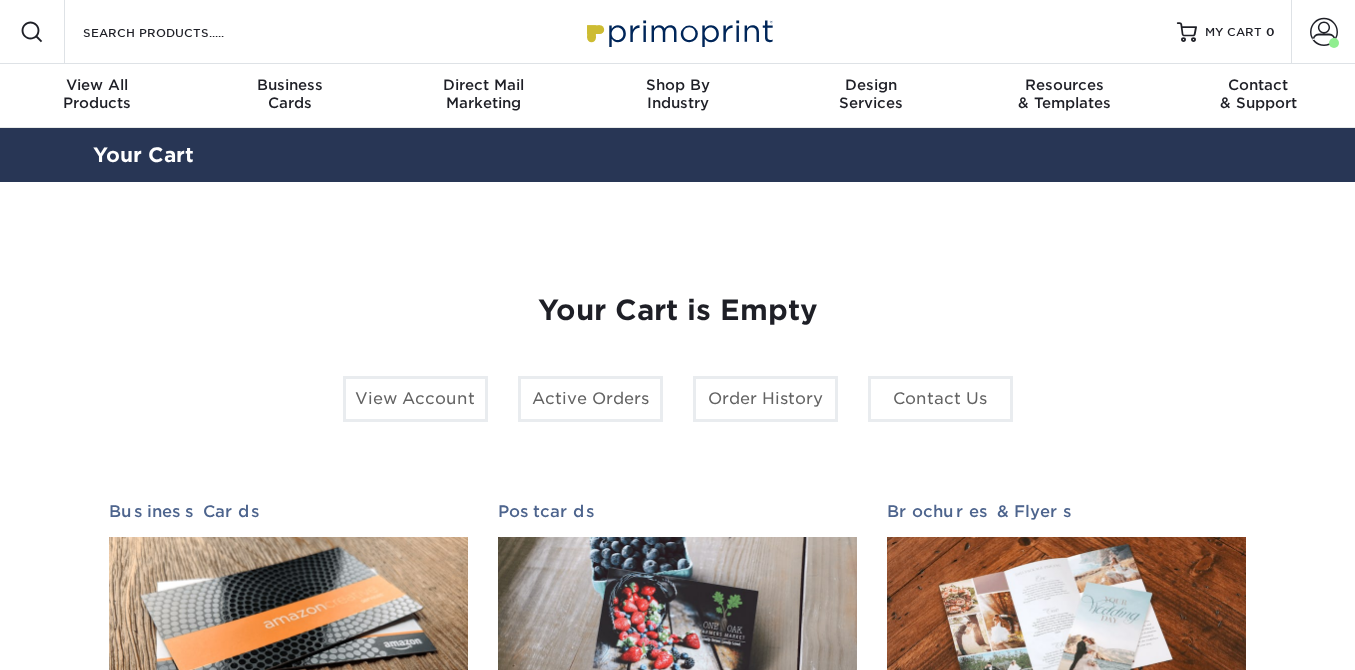scroll, scrollTop: 0, scrollLeft: 0, axis: both 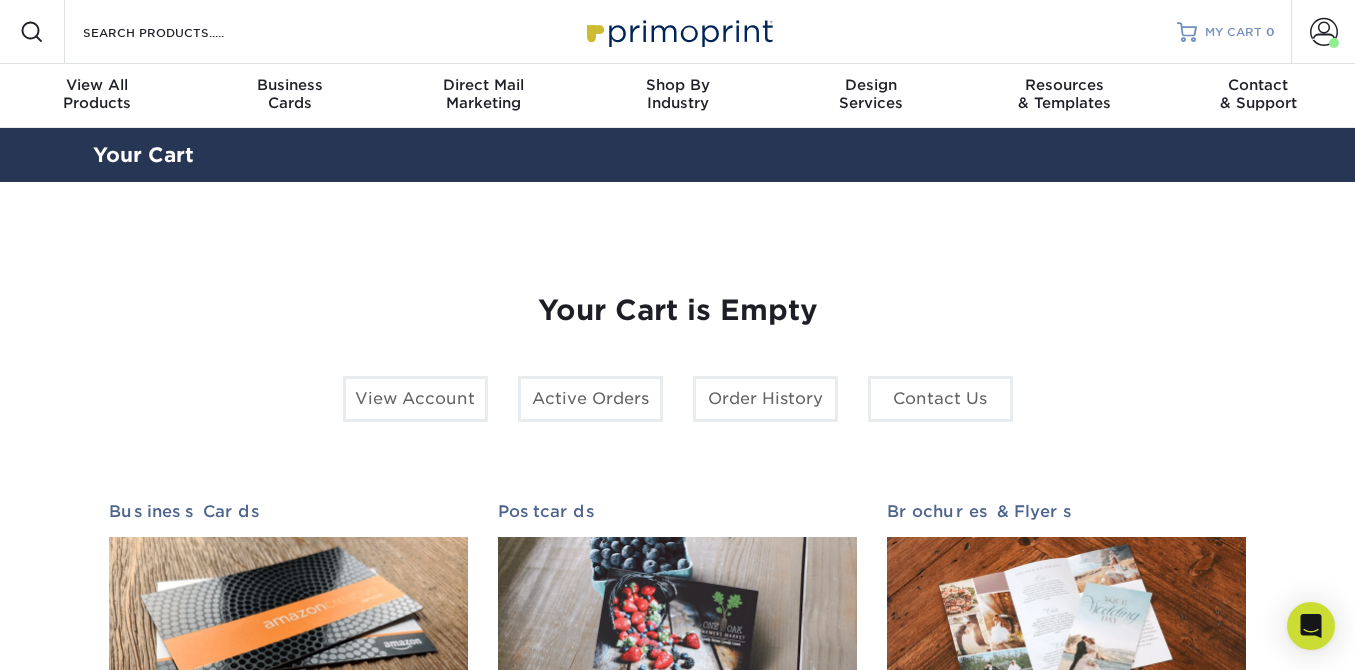 click on "MY CART" at bounding box center [1233, 32] 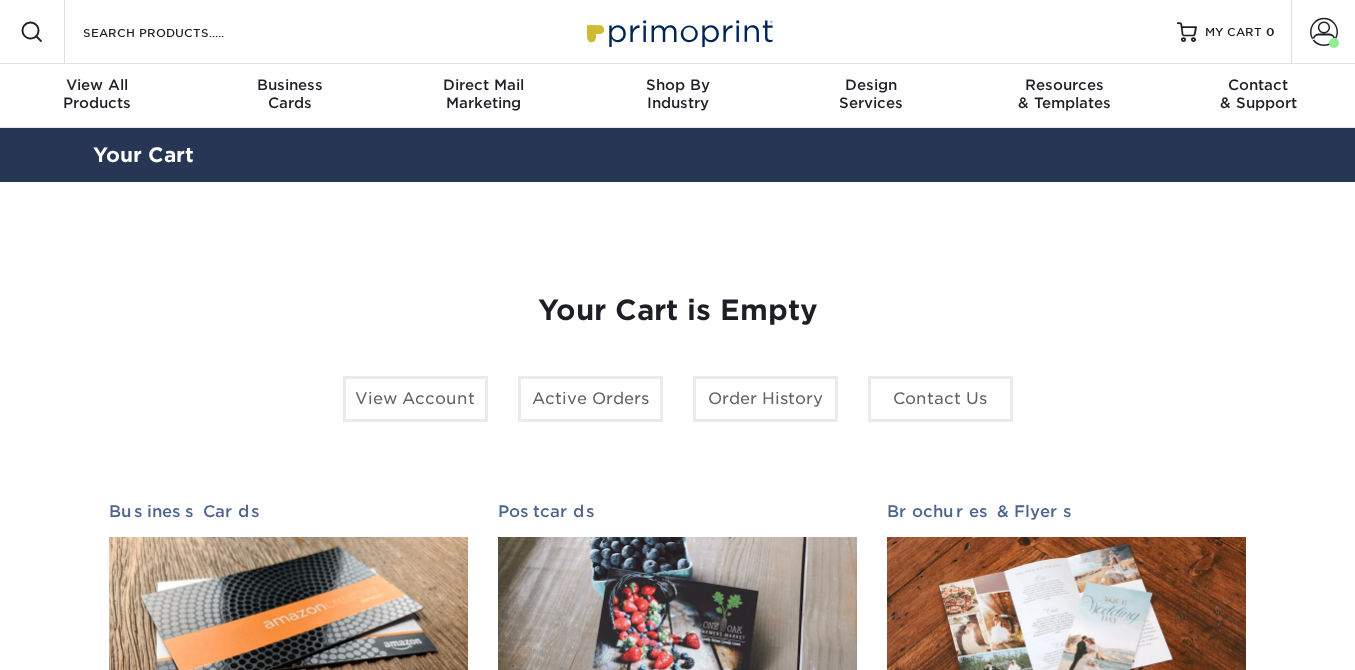 scroll, scrollTop: 0, scrollLeft: 0, axis: both 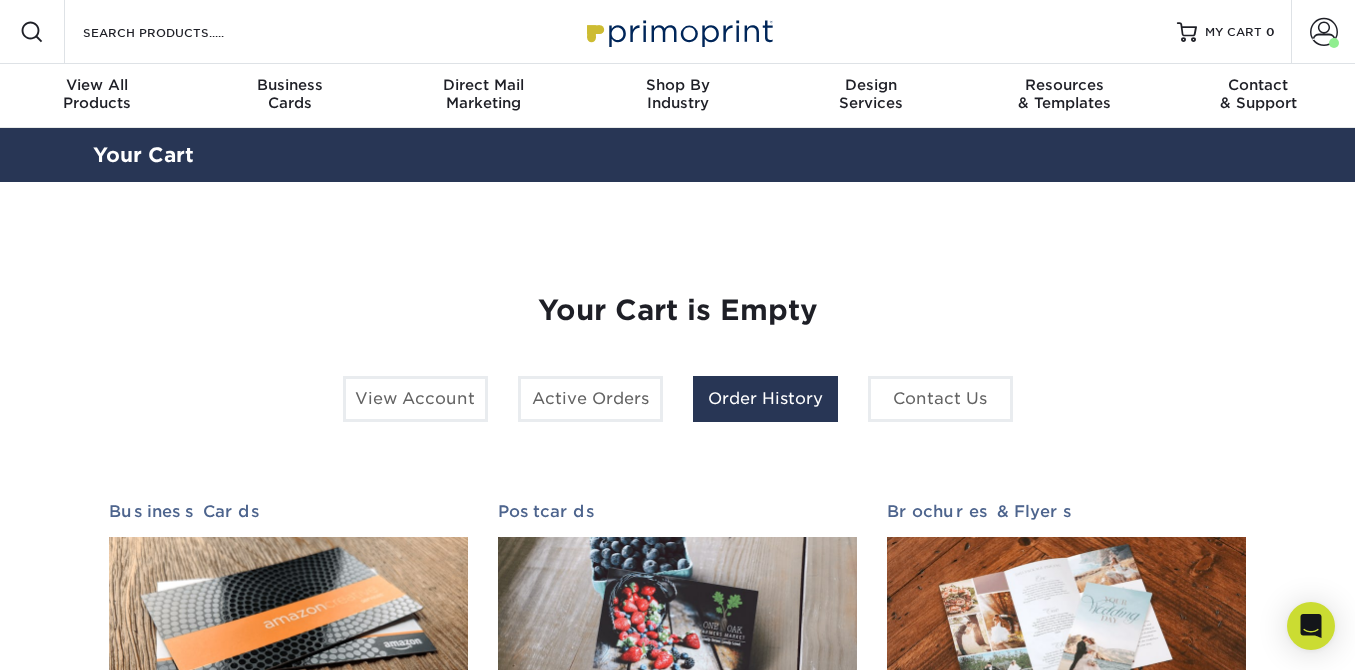 click on "Order History" at bounding box center [765, 399] 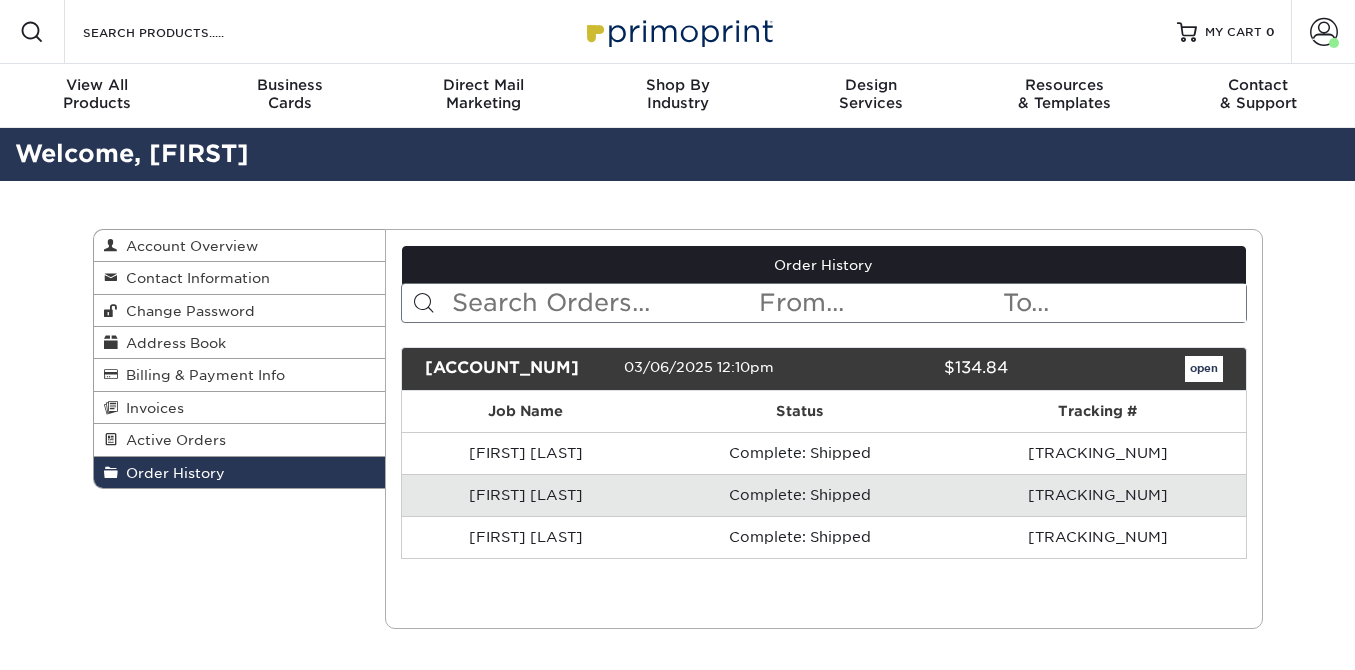 scroll, scrollTop: 0, scrollLeft: 0, axis: both 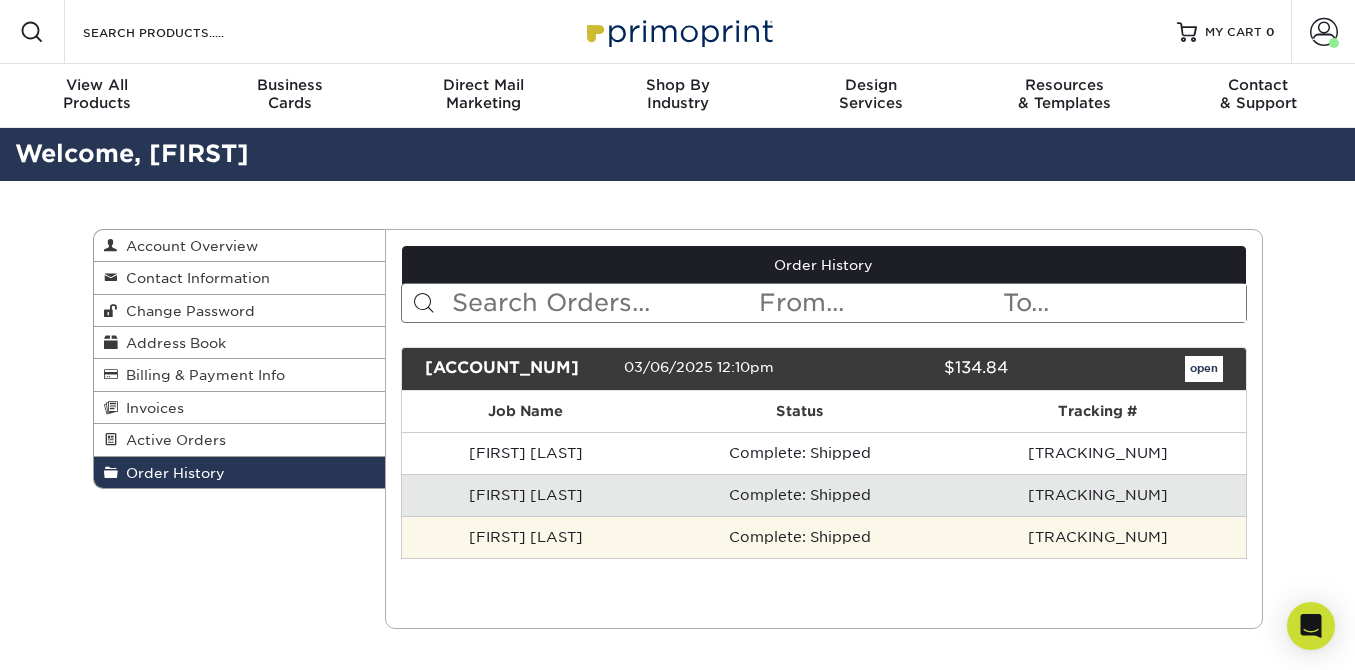 click on "[FIRST] [LAST]" at bounding box center [526, 537] 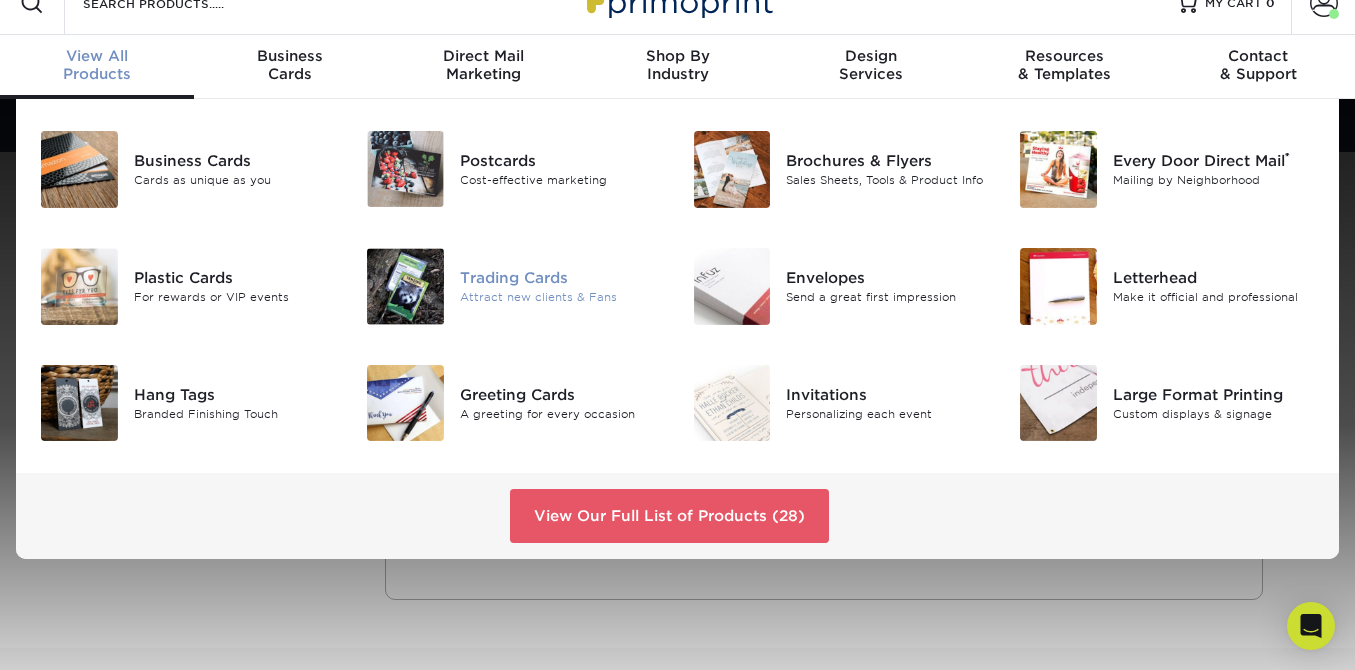 scroll, scrollTop: 34, scrollLeft: 0, axis: vertical 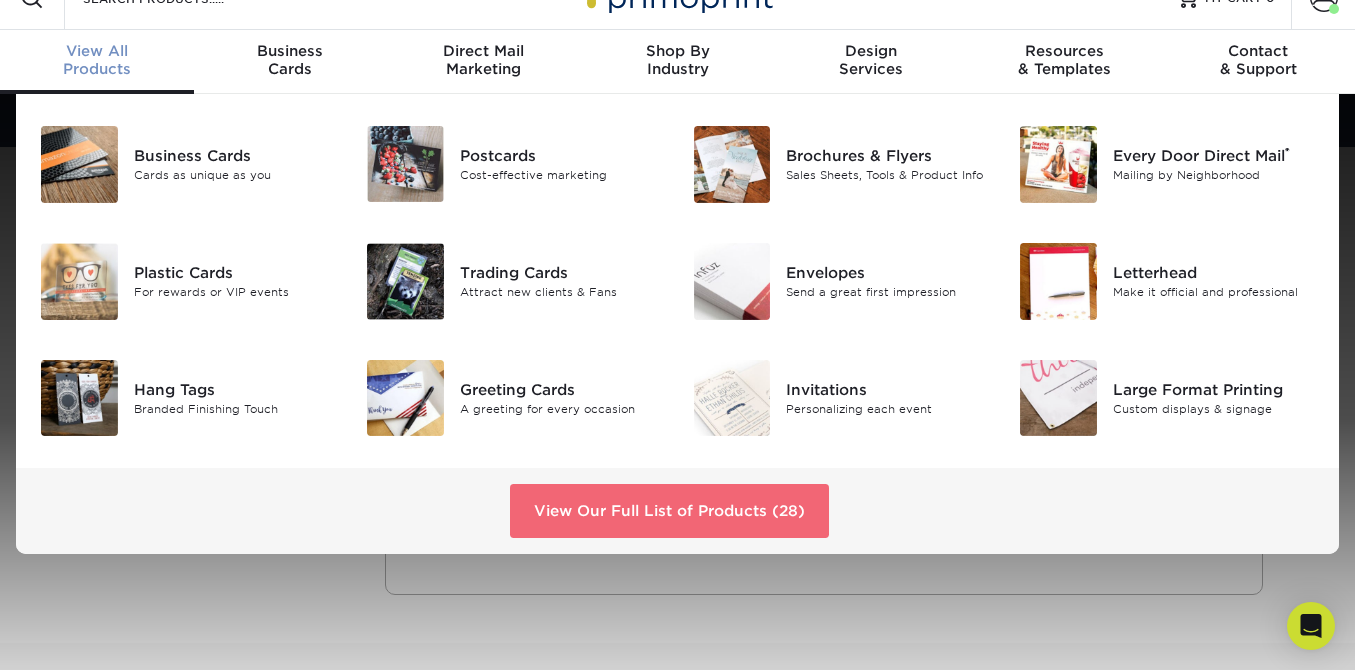 click on "View Our Full List of Products (28)" at bounding box center (669, 511) 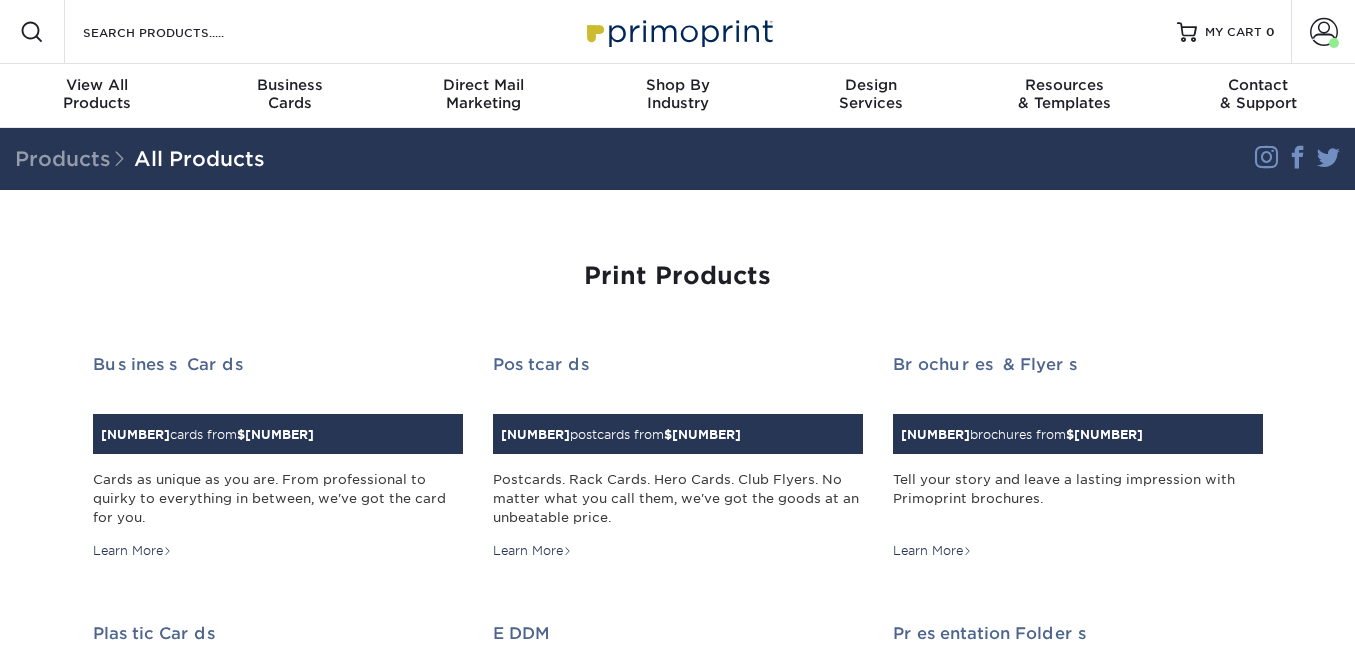 scroll, scrollTop: 0, scrollLeft: 0, axis: both 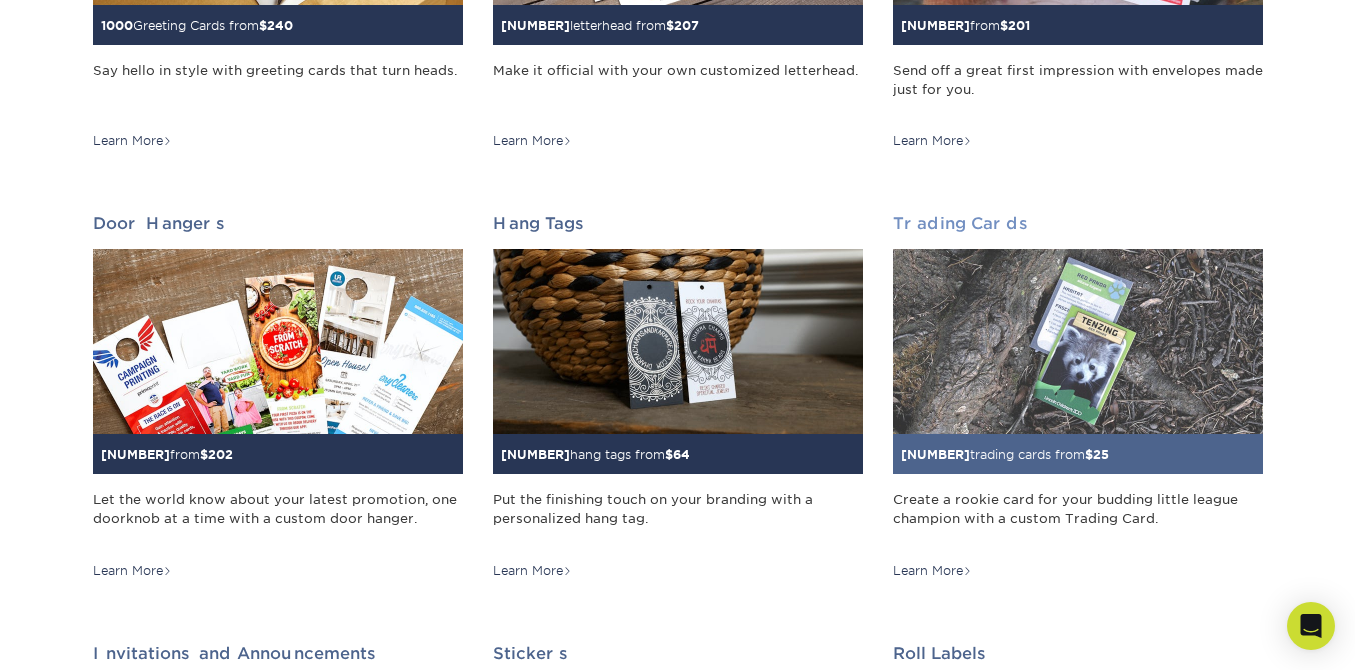 click at bounding box center (1078, 341) 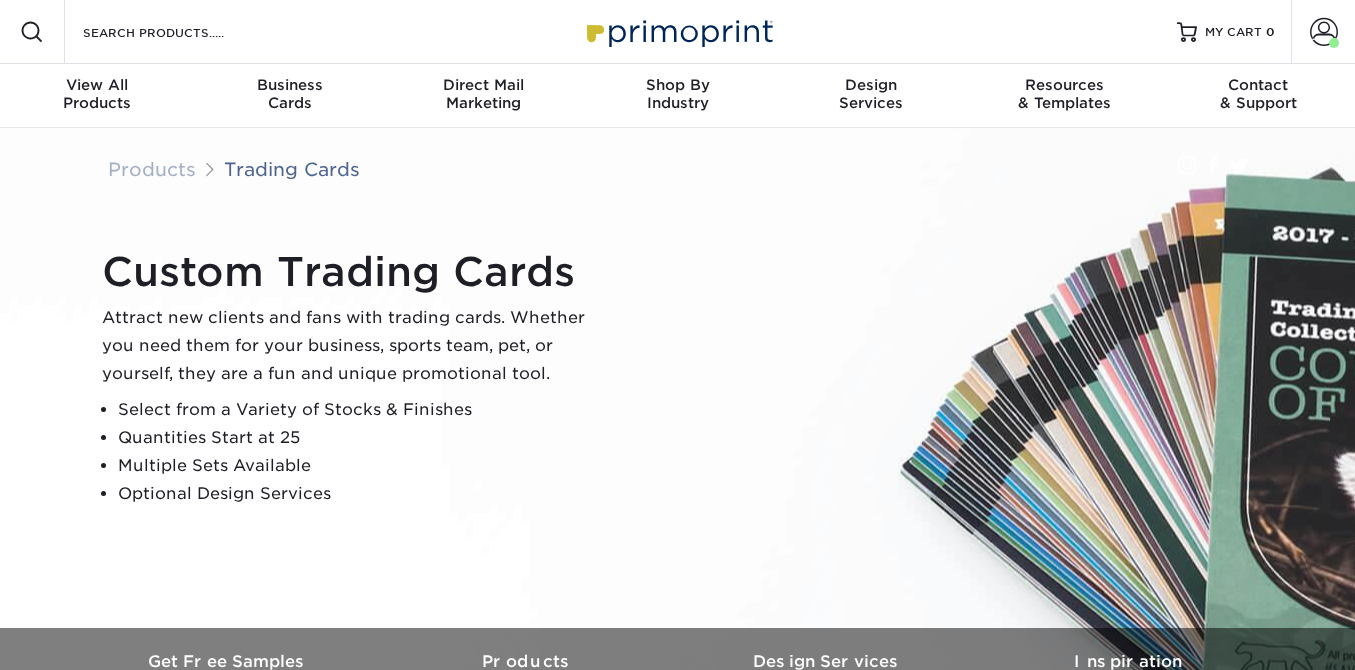 scroll, scrollTop: 0, scrollLeft: 0, axis: both 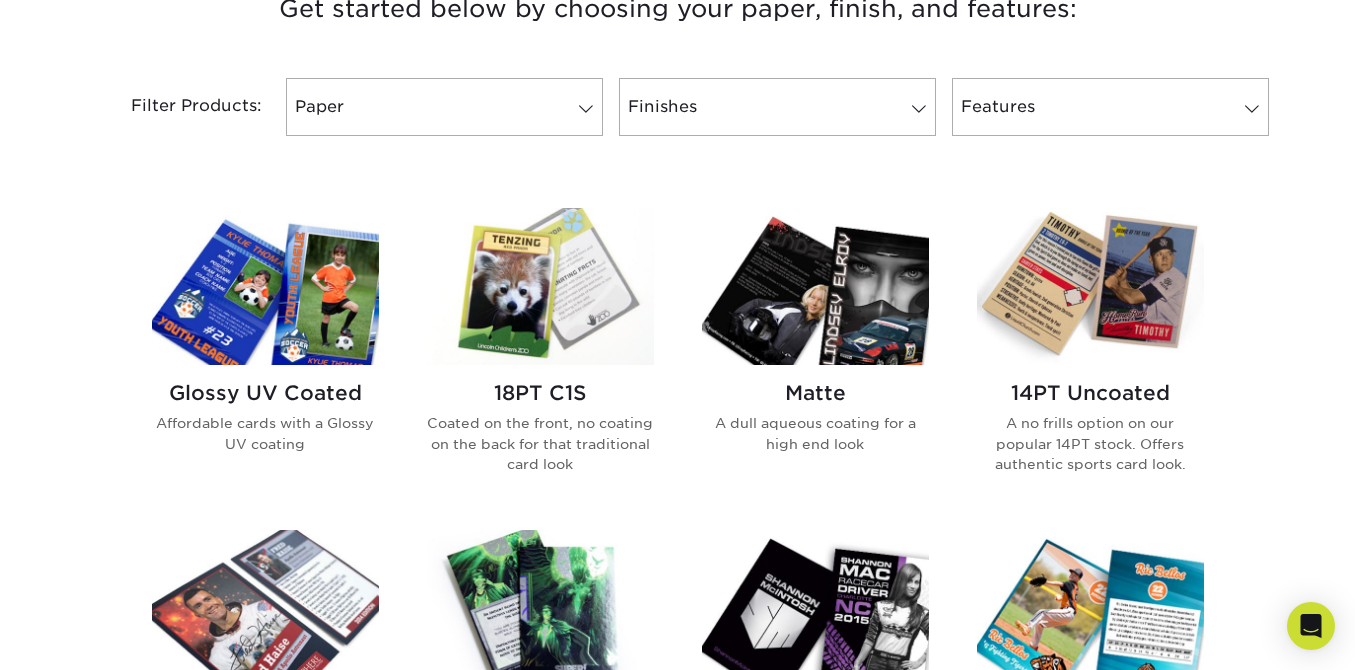click at bounding box center [815, 286] 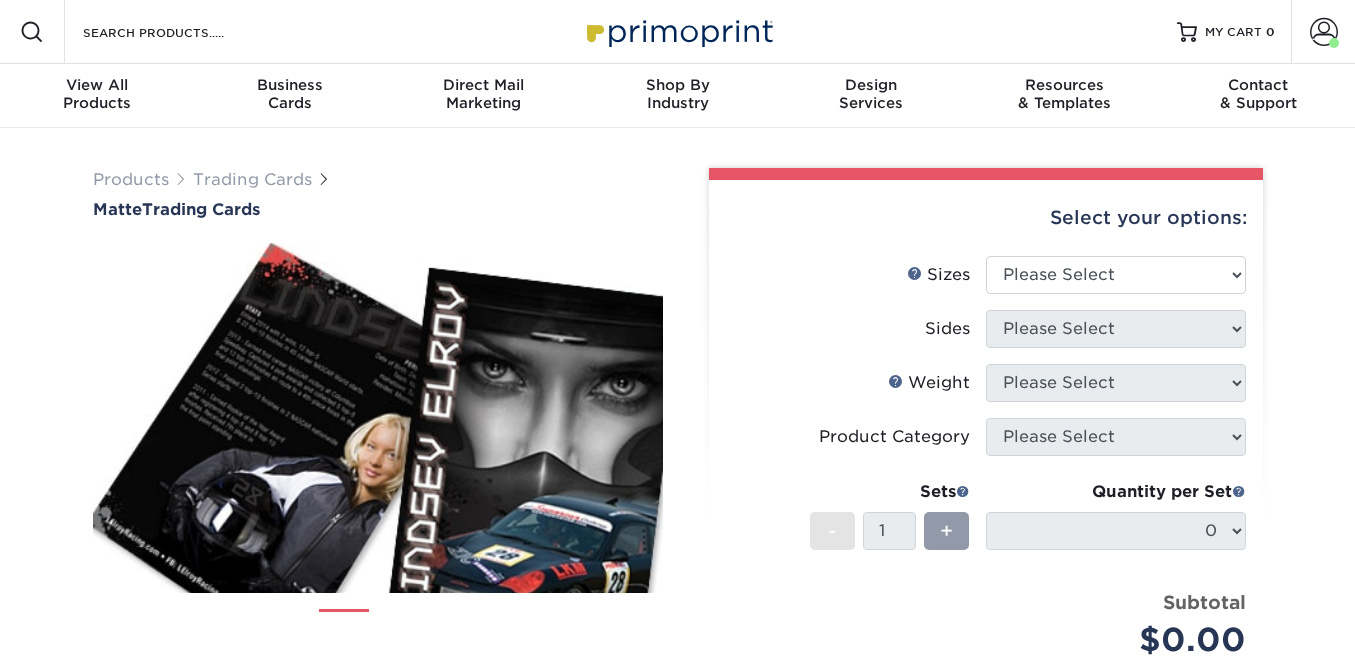 scroll, scrollTop: 0, scrollLeft: 0, axis: both 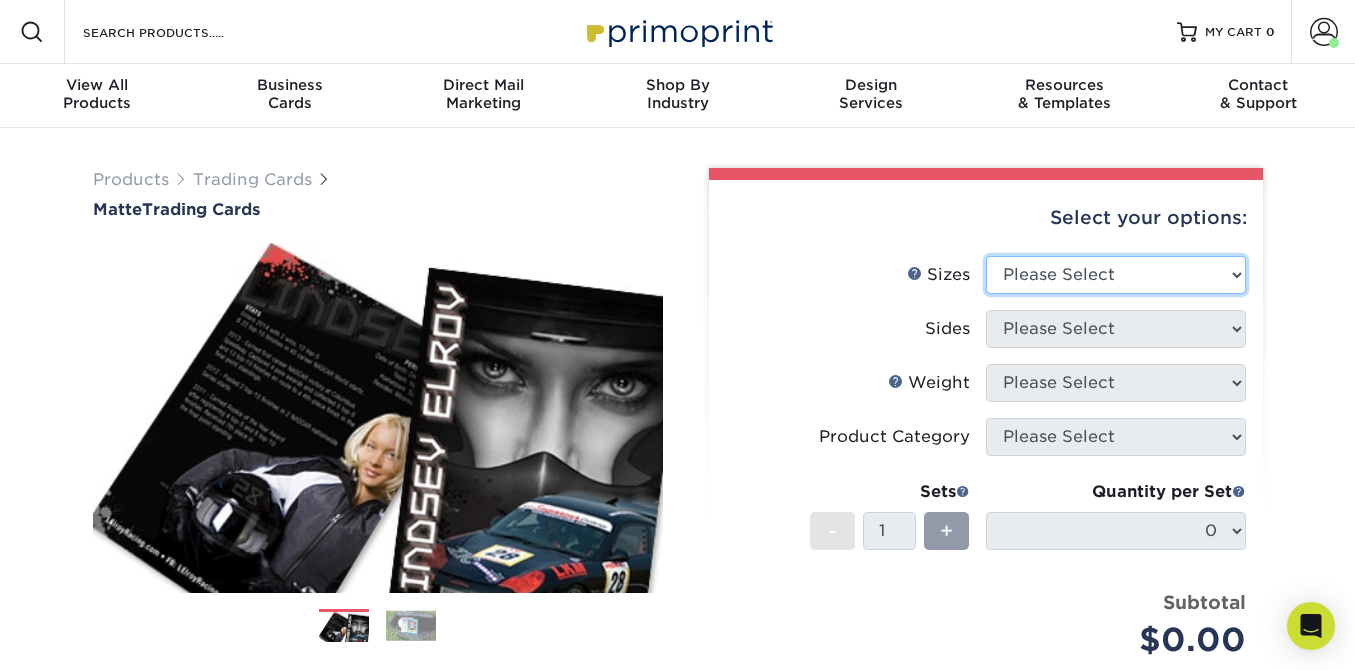 click on "Please Select
2.5" x 3.5"" at bounding box center (1116, 275) 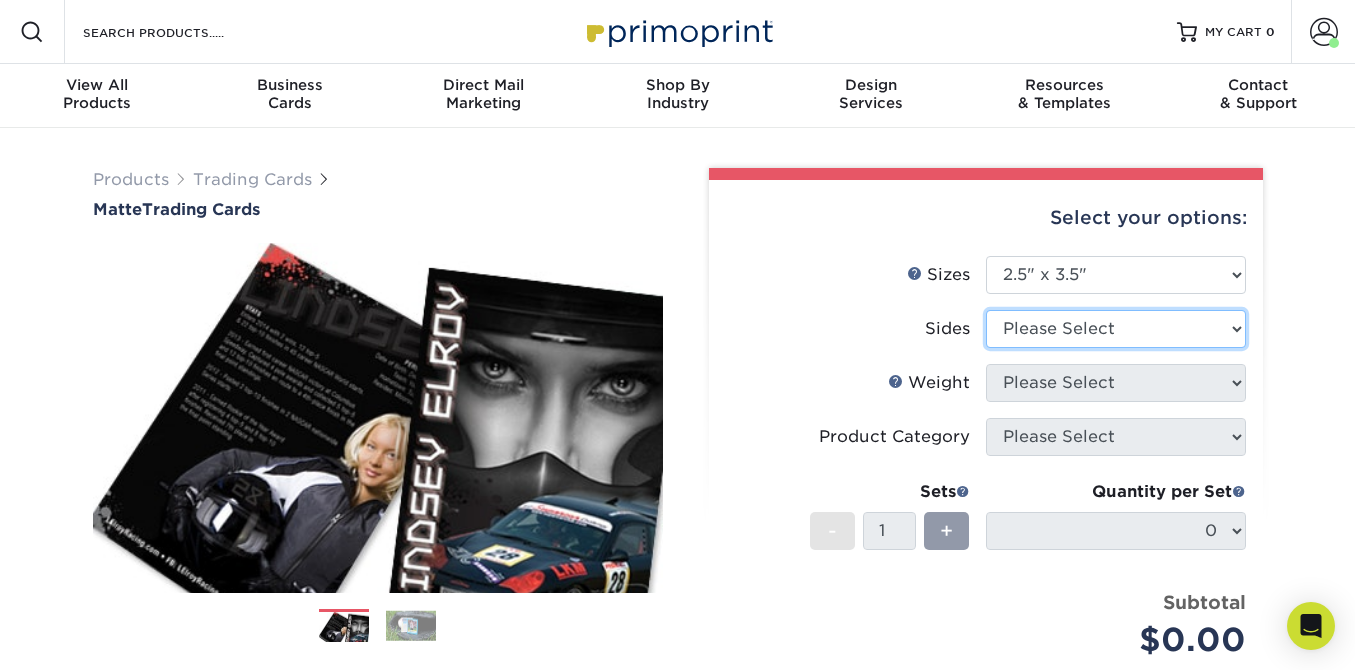 click on "Please Select Print Both Sides Print Front Only" at bounding box center [1116, 329] 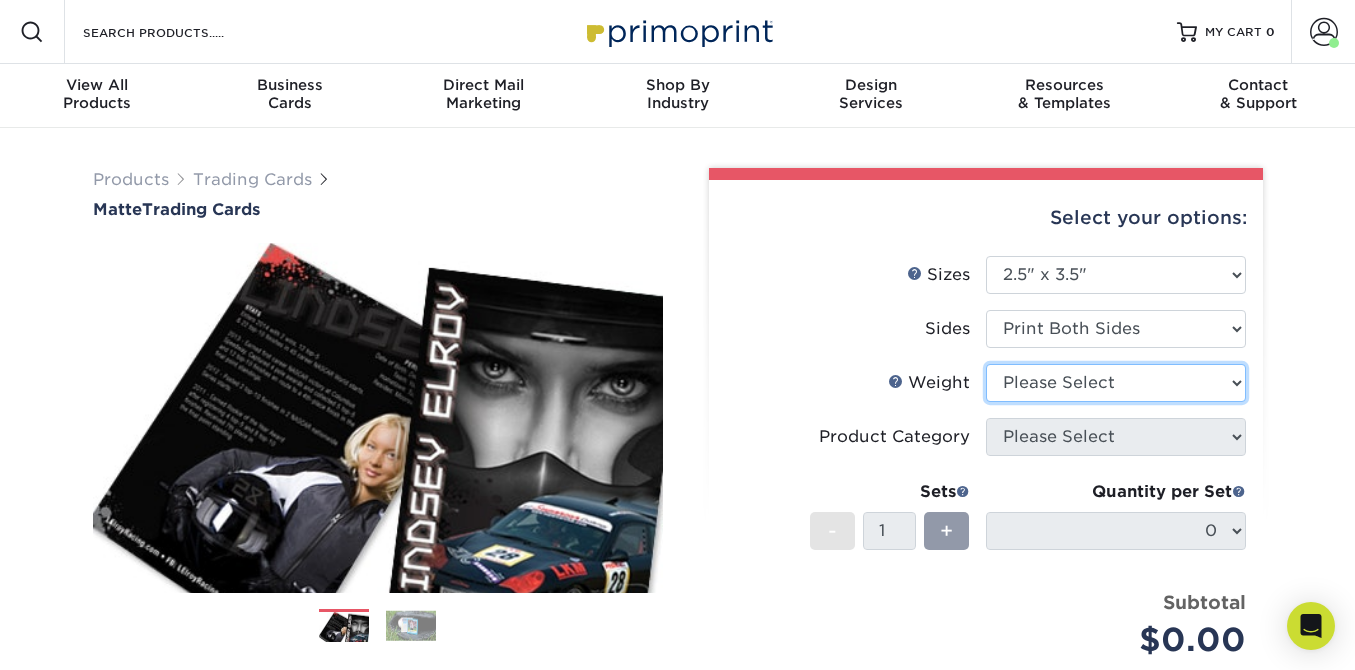 click on "Please Select 16PT 14PT" at bounding box center [1116, 383] 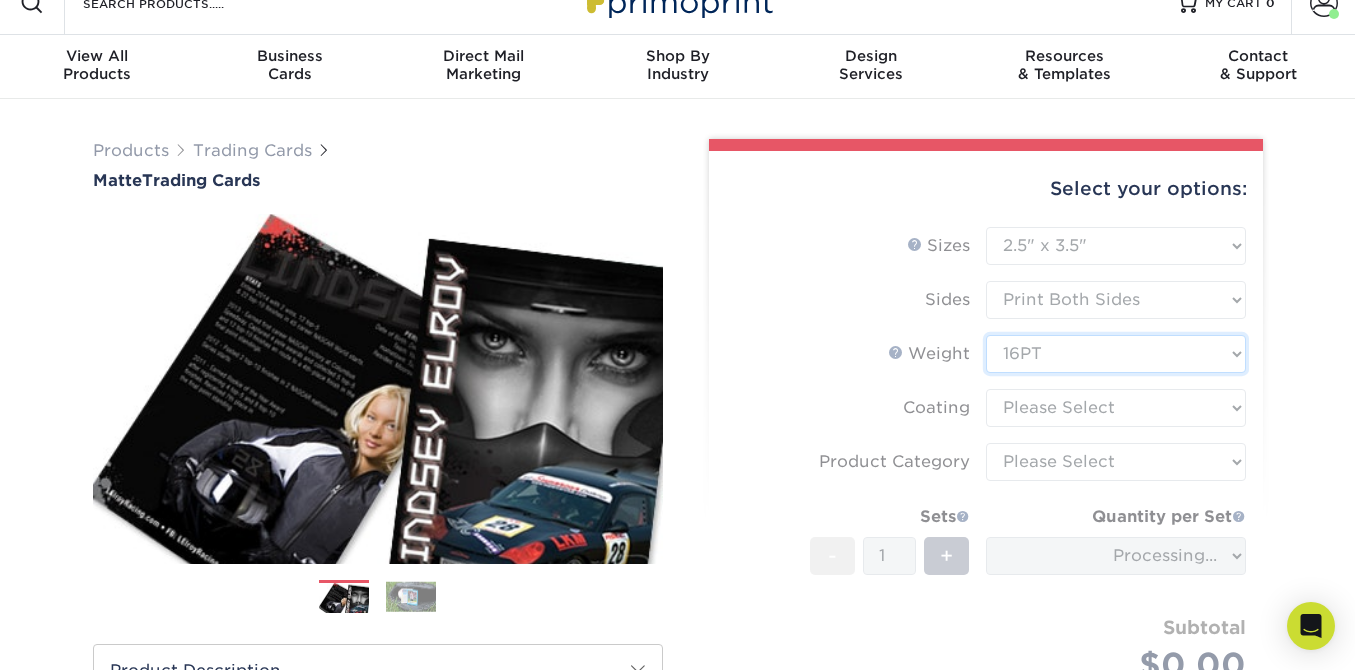 scroll, scrollTop: 46, scrollLeft: 0, axis: vertical 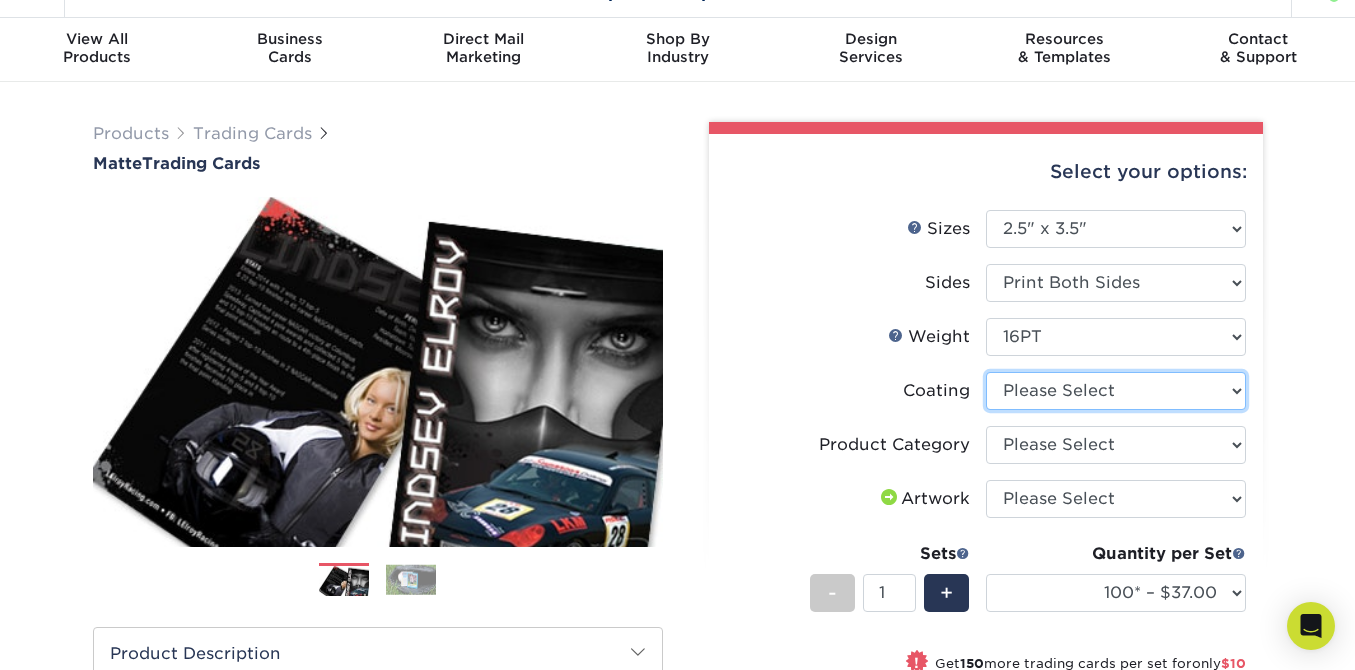 click at bounding box center [1116, 391] 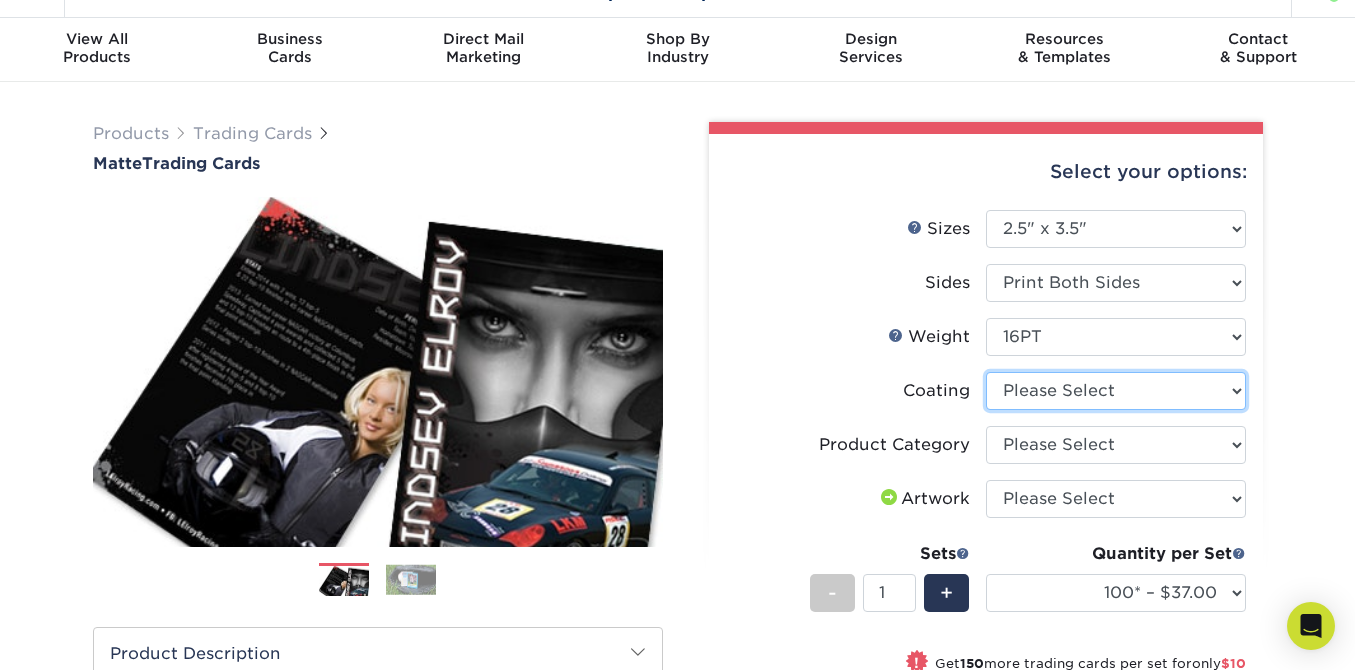 select on "121bb7b5-3b4d-429f-bd8d-bbf80e953313" 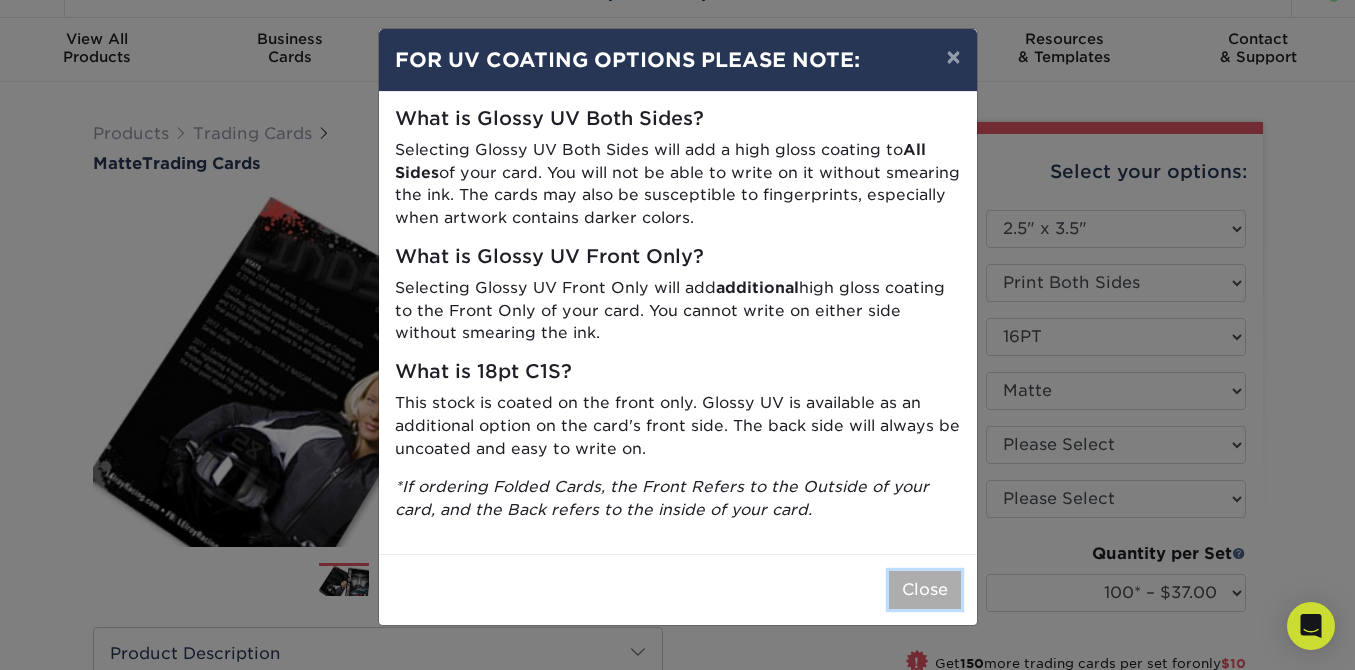 click on "Close" at bounding box center [925, 590] 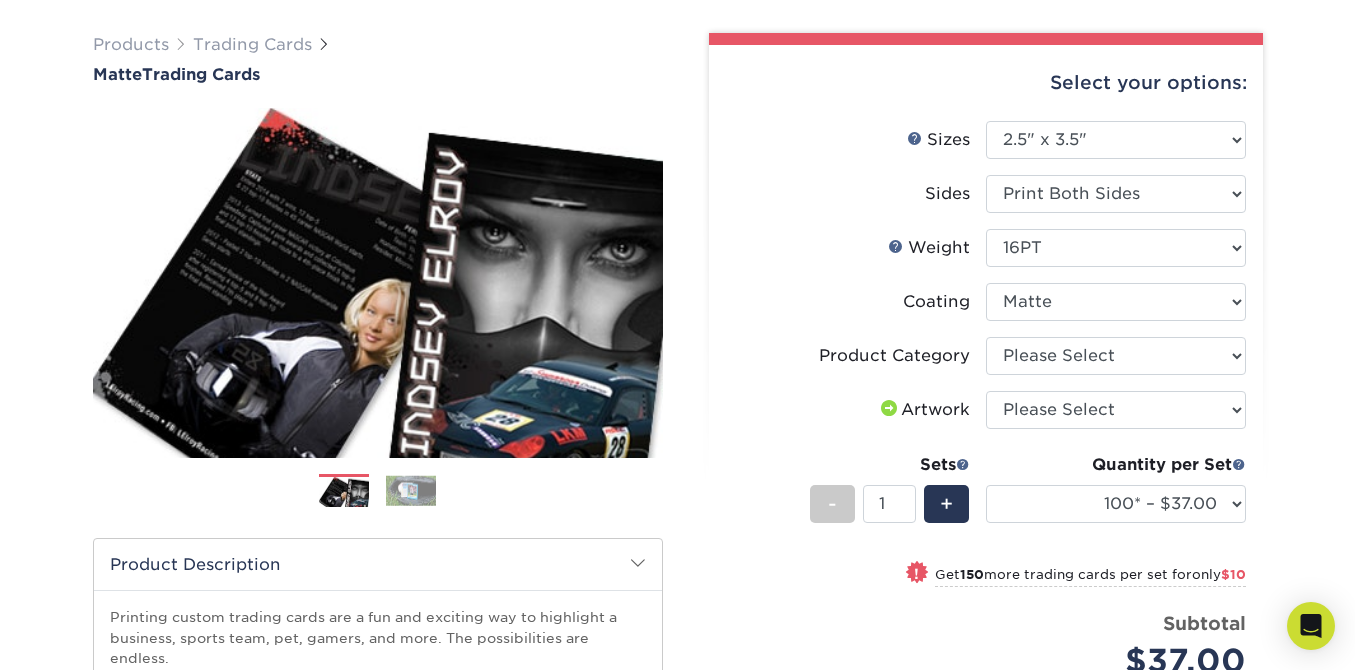 scroll, scrollTop: 148, scrollLeft: 0, axis: vertical 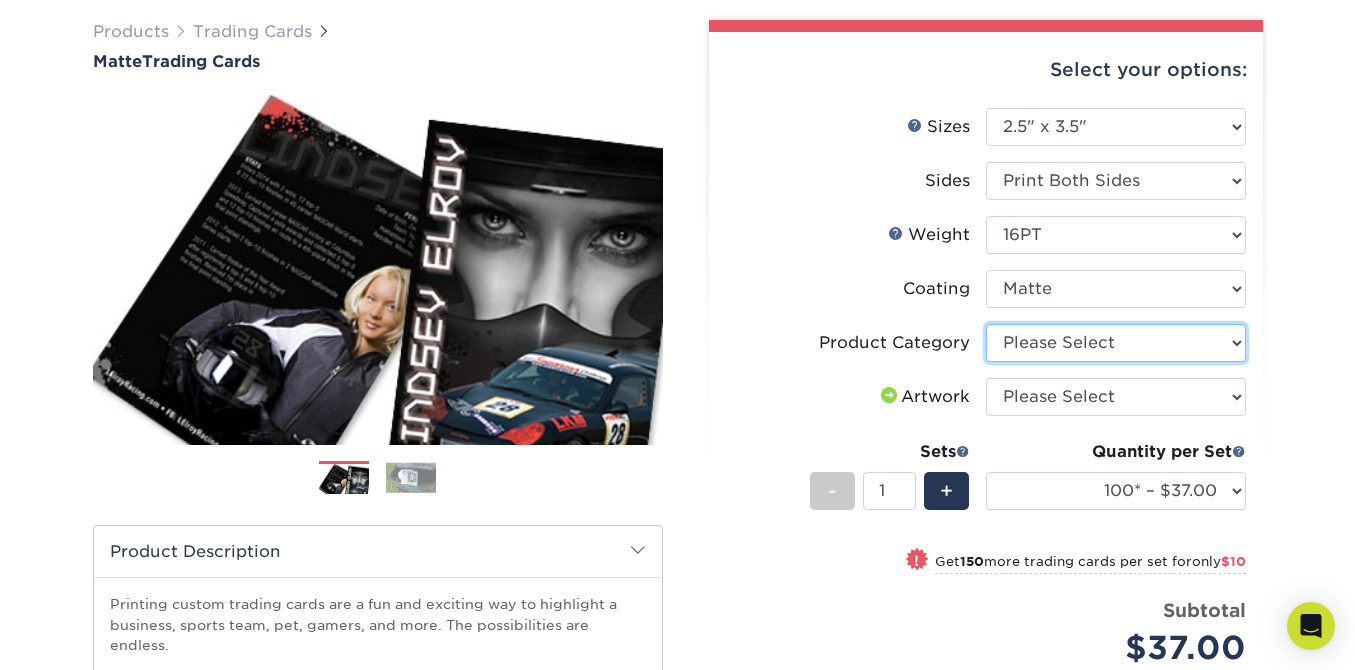 click on "Please Select Trading Cards" at bounding box center [1116, 343] 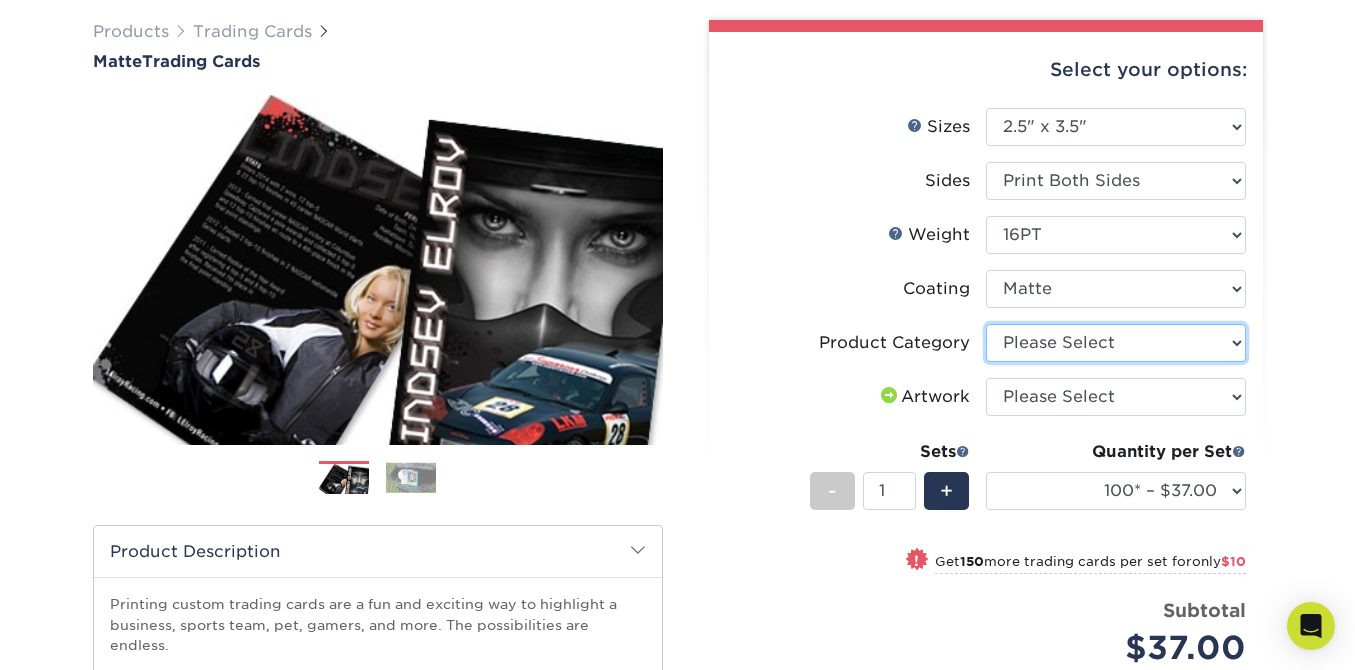 select on "c2f9bce9-36c2-409d-b101-c29d9d031e18" 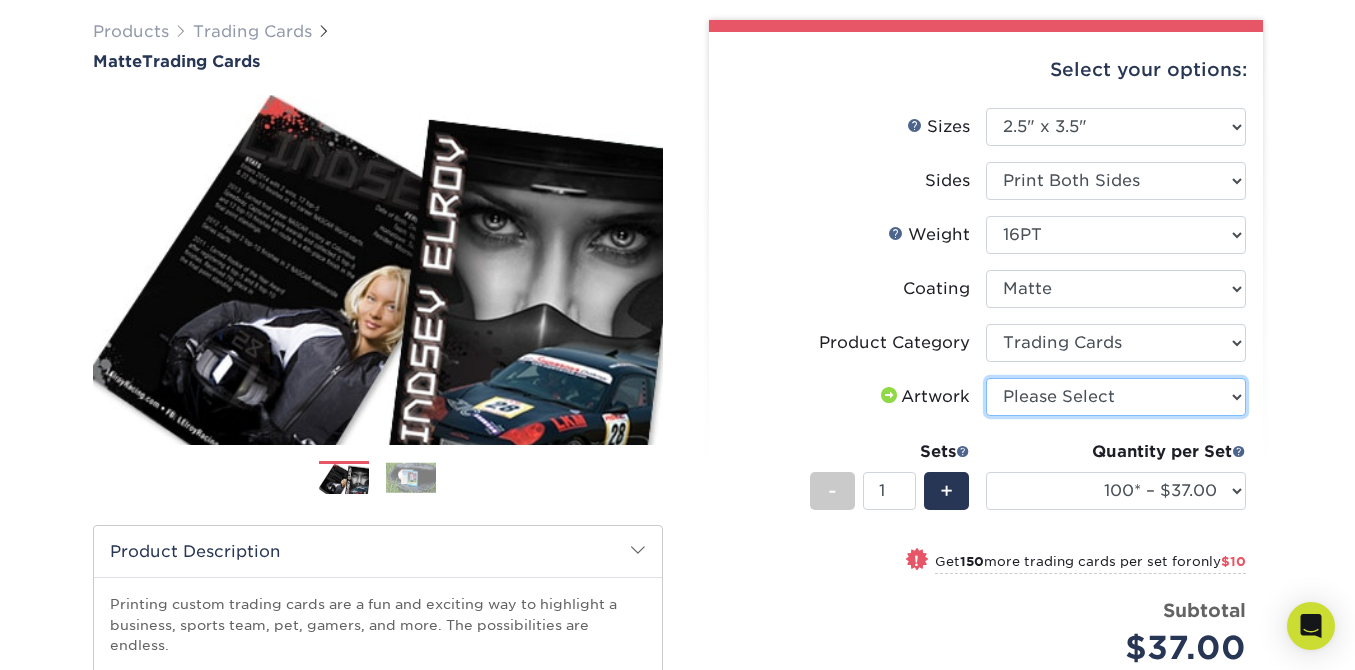 click on "Please Select I will upload files I need a design - $100" at bounding box center [1116, 397] 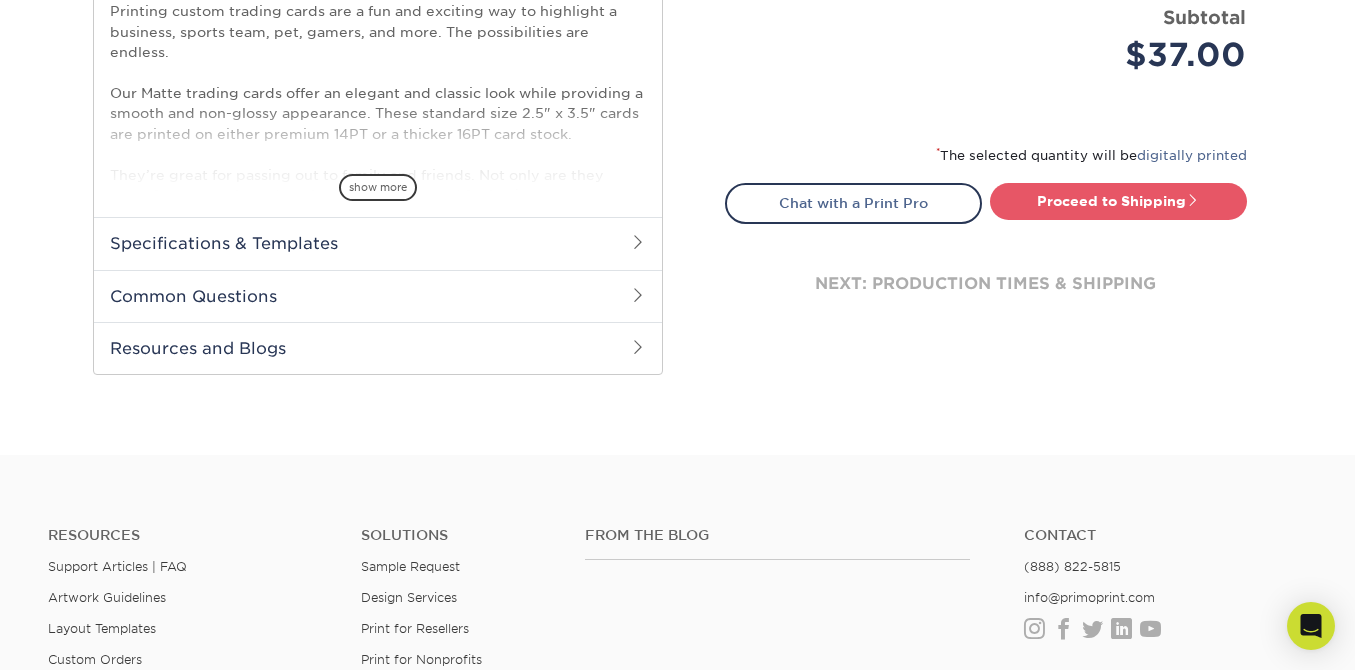 scroll, scrollTop: 747, scrollLeft: 0, axis: vertical 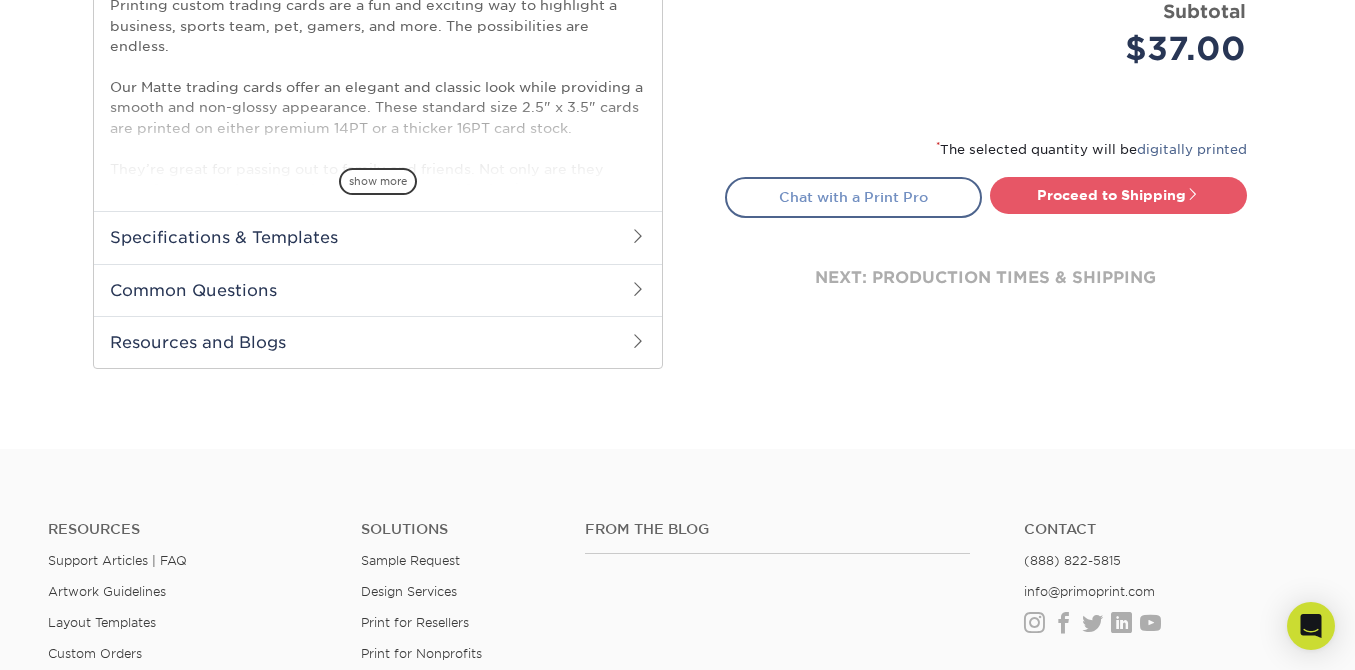 click on "Chat with a Print Pro" at bounding box center (853, 197) 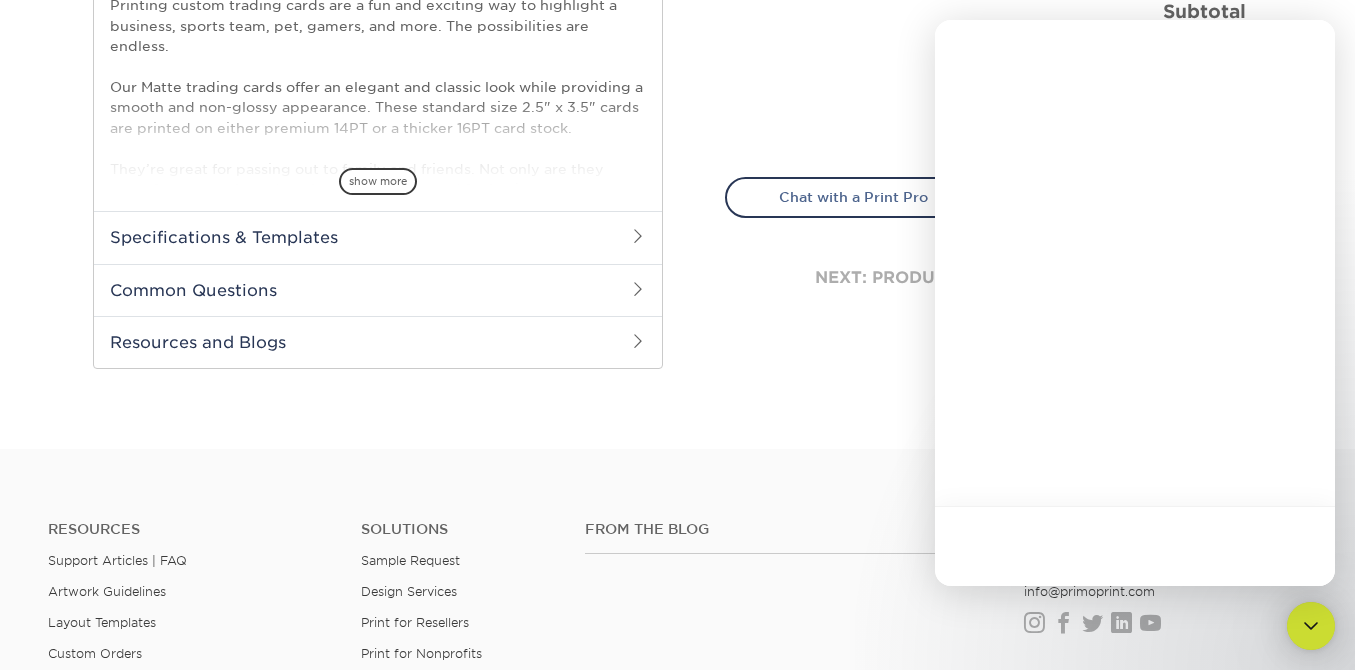 scroll, scrollTop: 0, scrollLeft: 0, axis: both 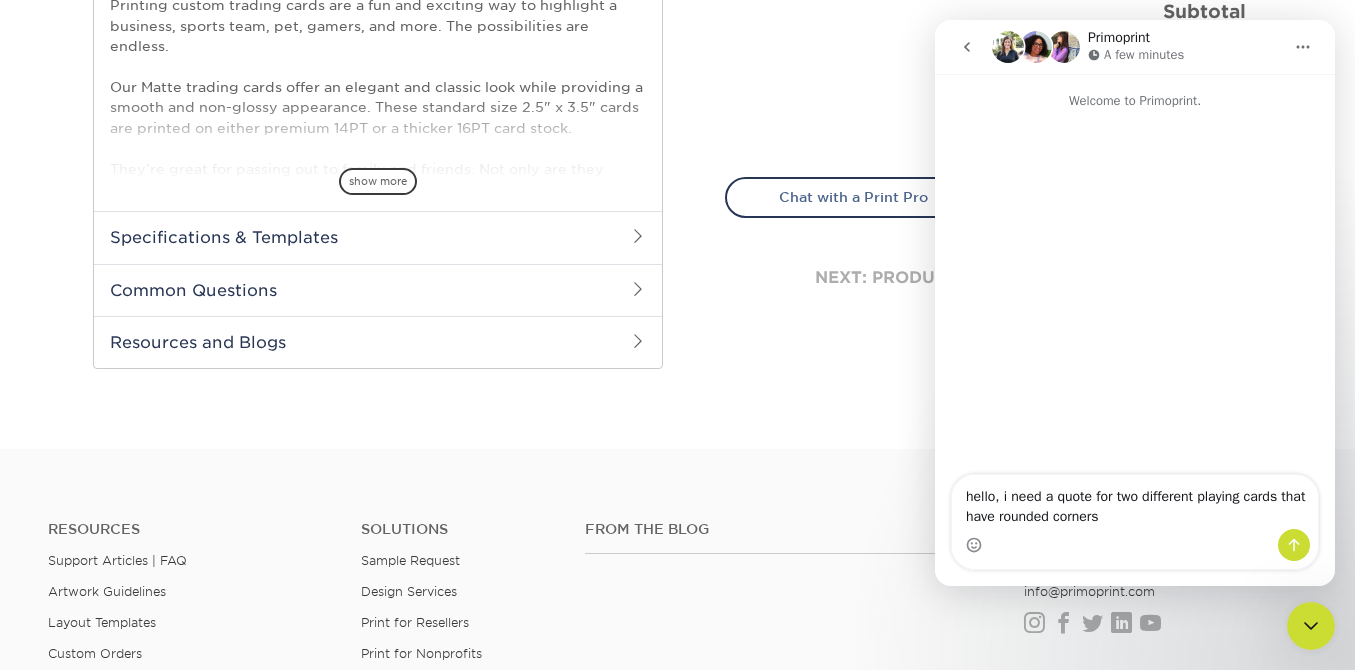 type on "hello, i need a quote for two different playing cards that have rounded corners" 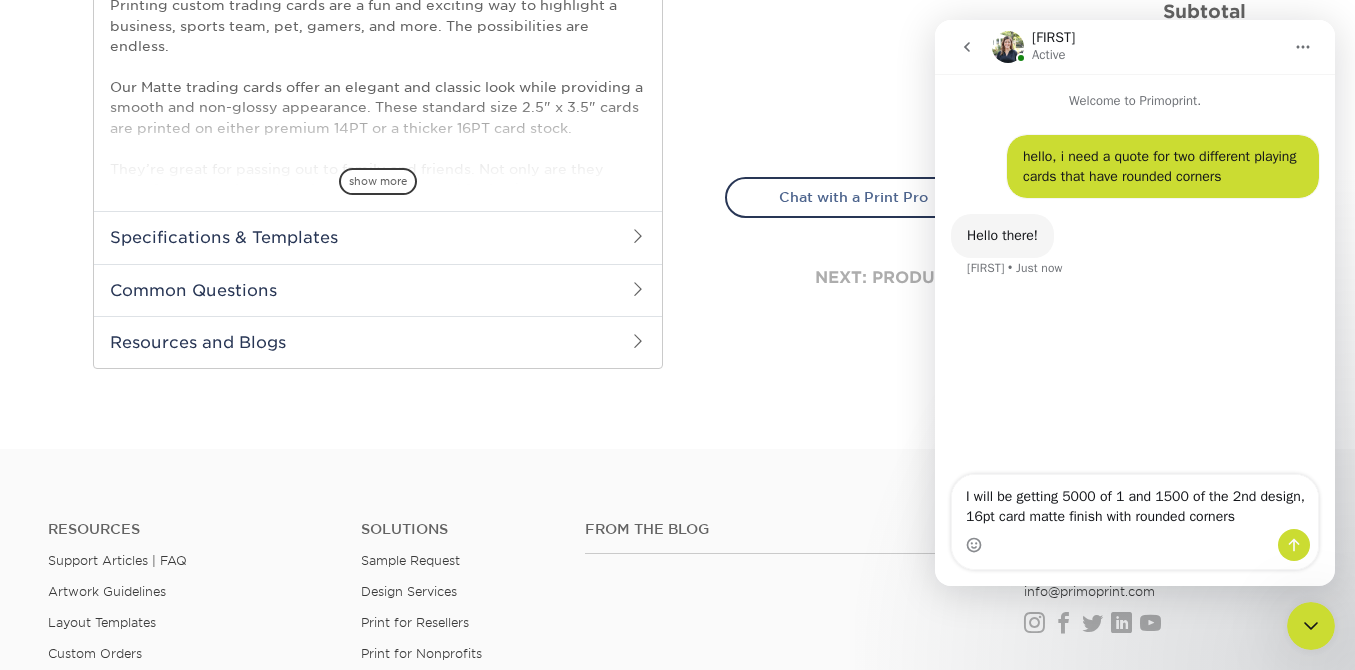 type on "I will be getting 5000 of 1 and 1500 of the 2nd design, 16pt card matte finish with rounded corners" 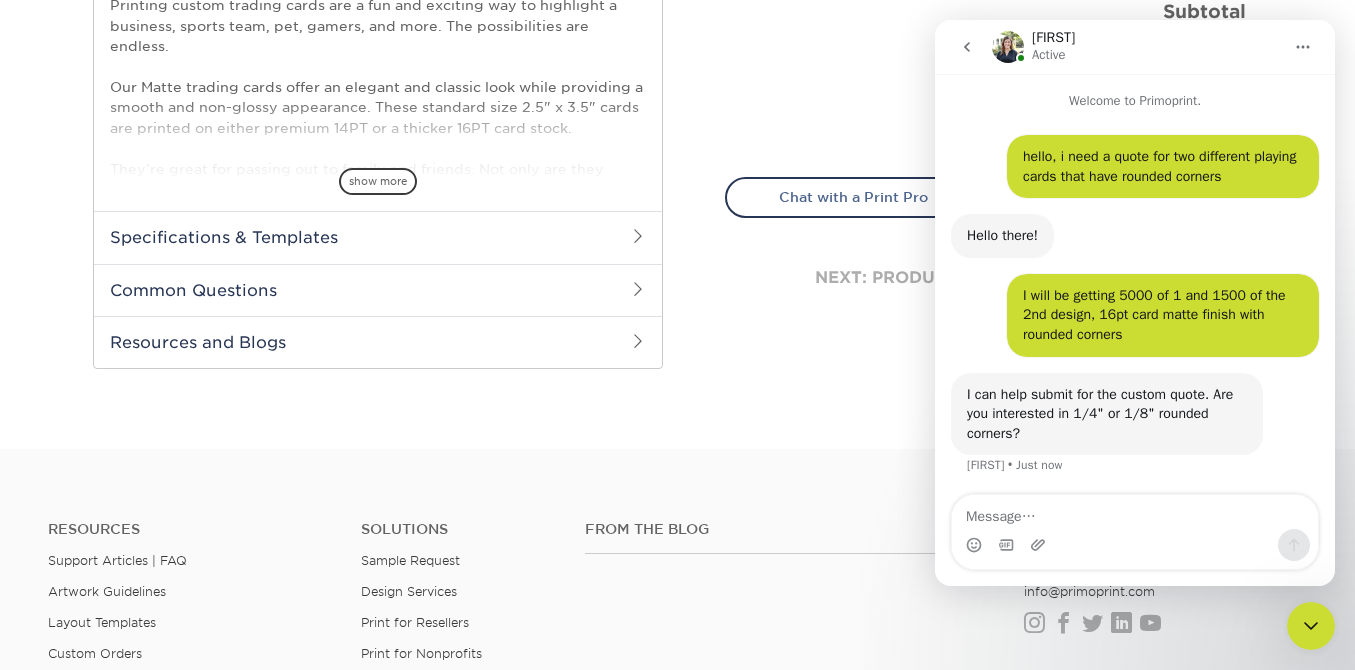scroll, scrollTop: 2, scrollLeft: 0, axis: vertical 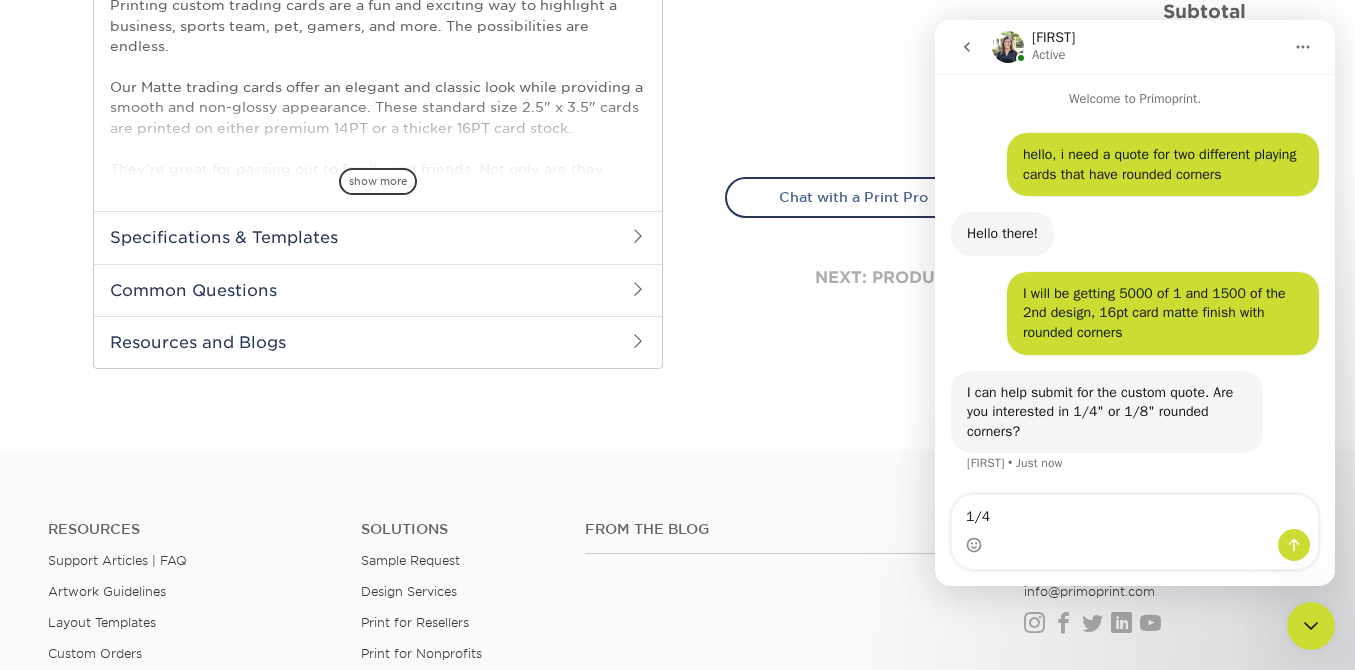 type on "1/4"" 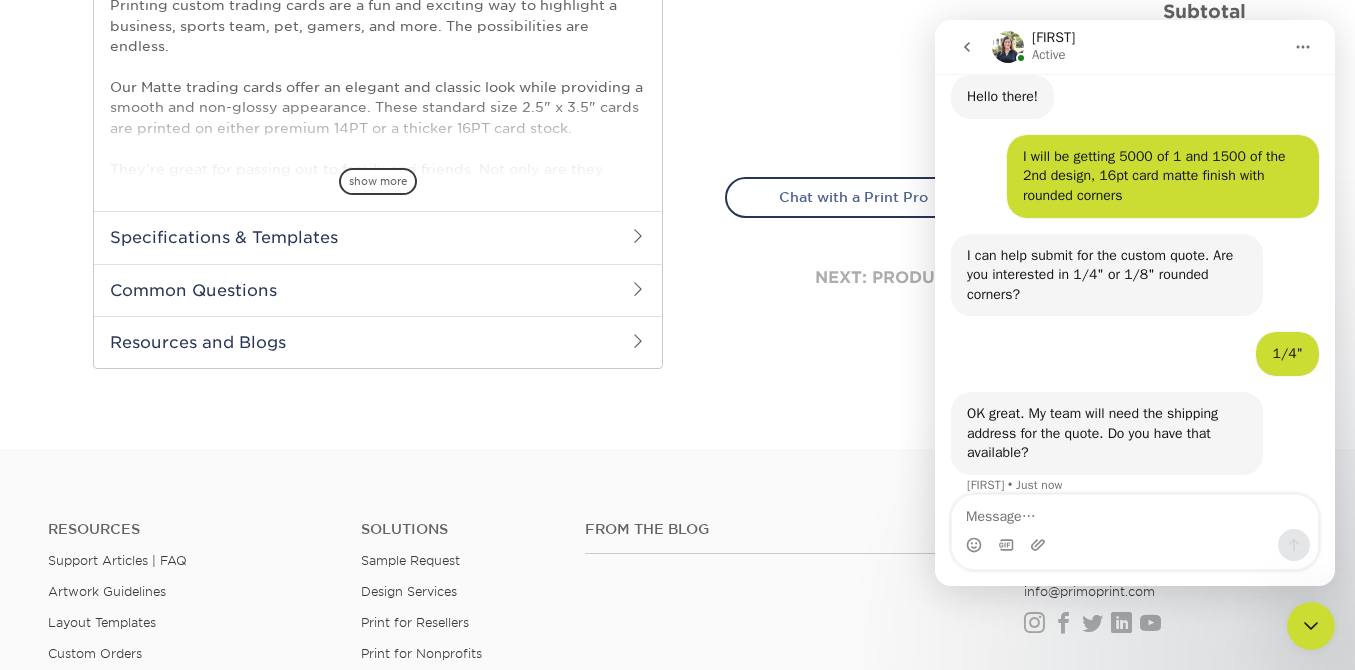 scroll, scrollTop: 160, scrollLeft: 0, axis: vertical 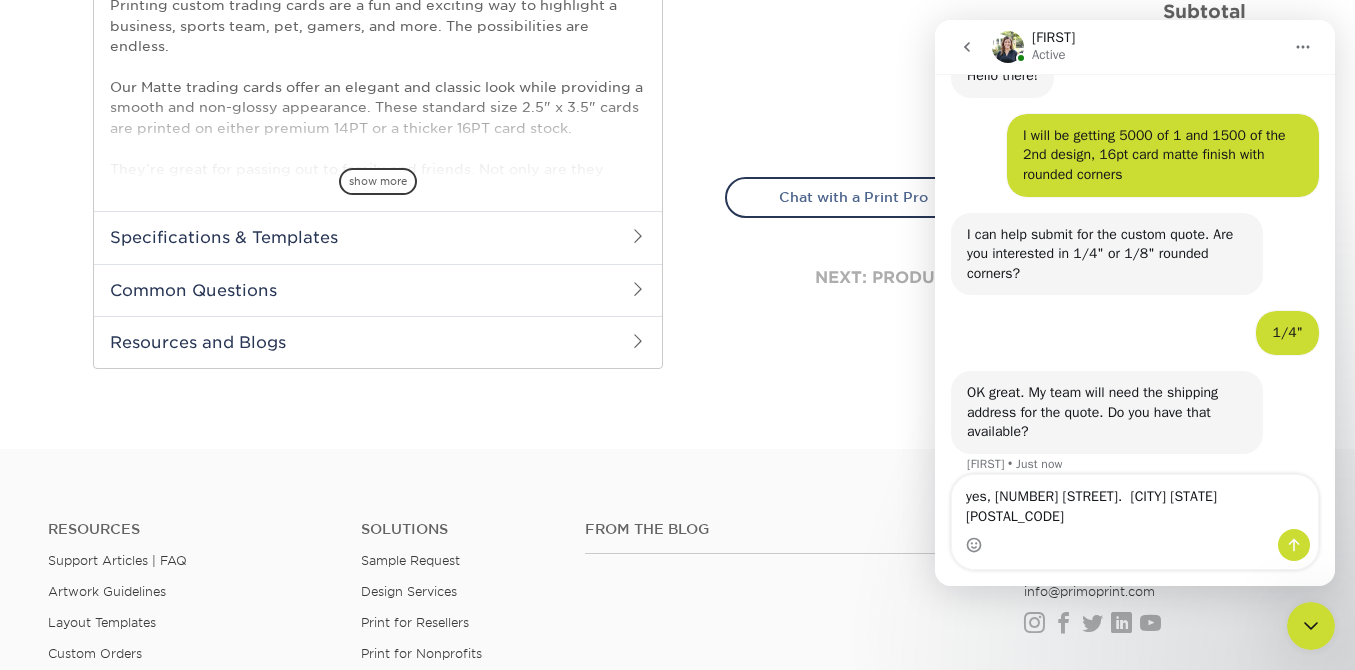 type on "yes, [NUMBER] [STREET].  [CITY] [STATE] [POSTAL_CODE]" 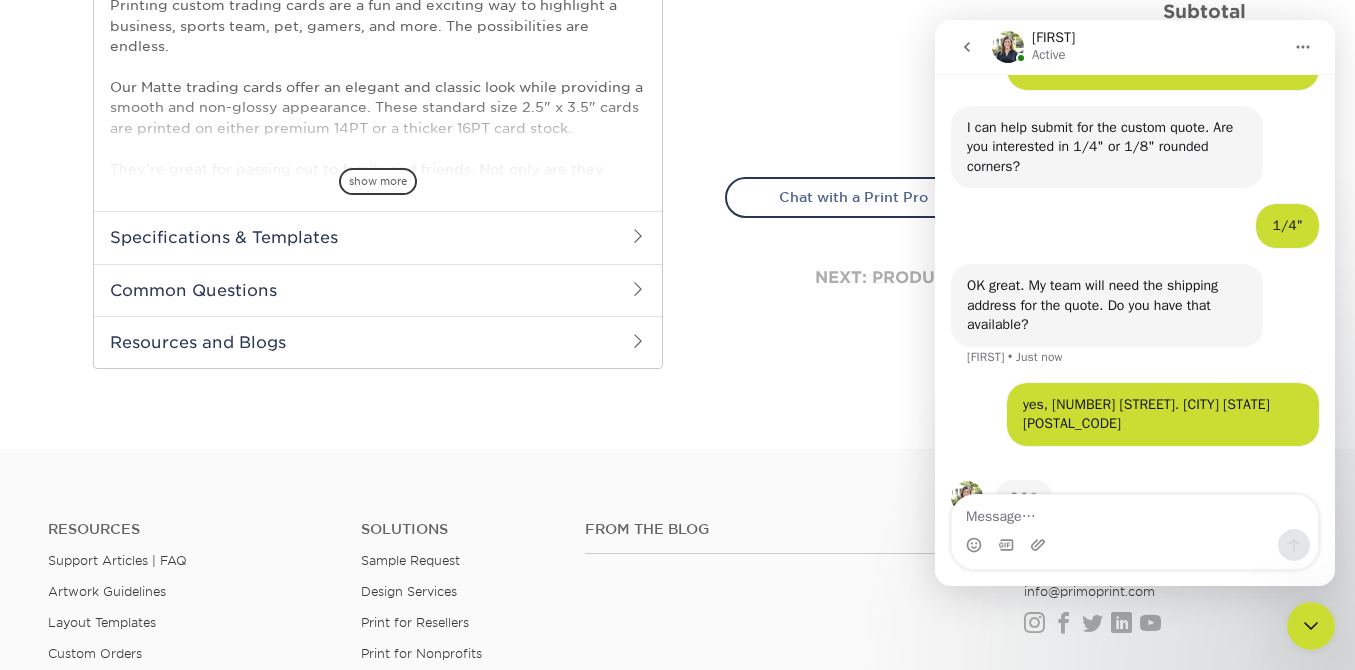 scroll, scrollTop: 297, scrollLeft: 0, axis: vertical 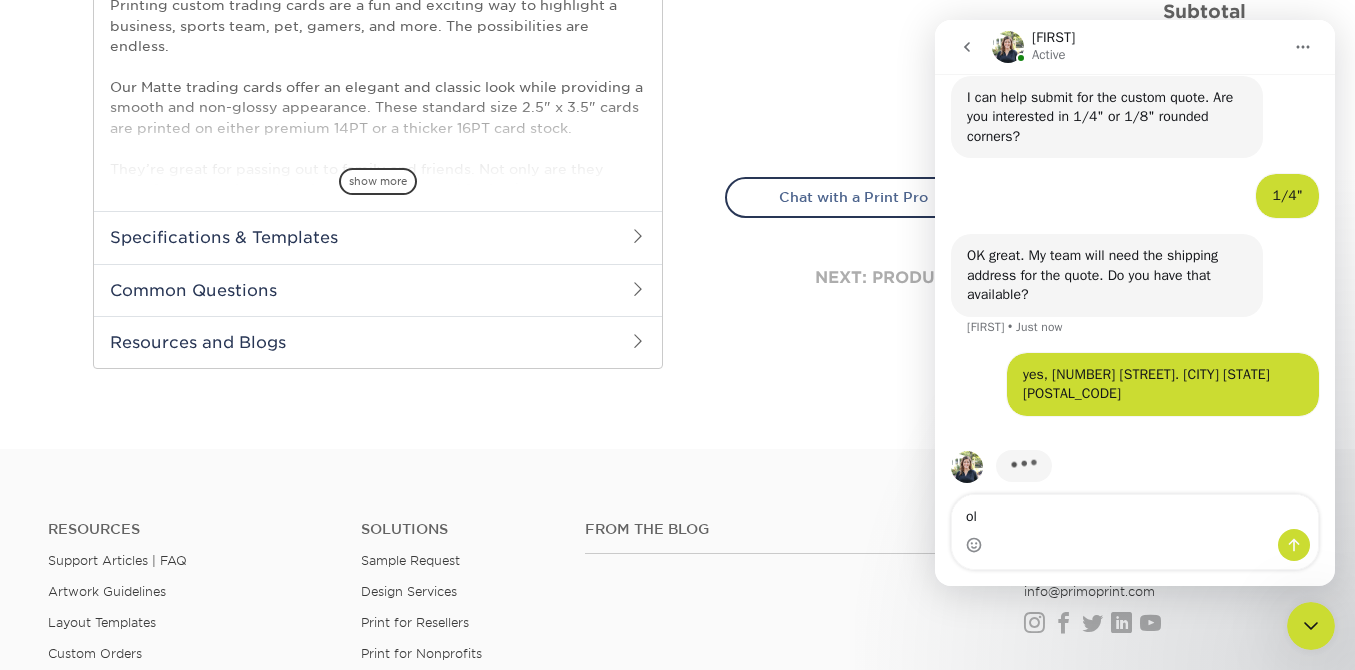 type on "o" 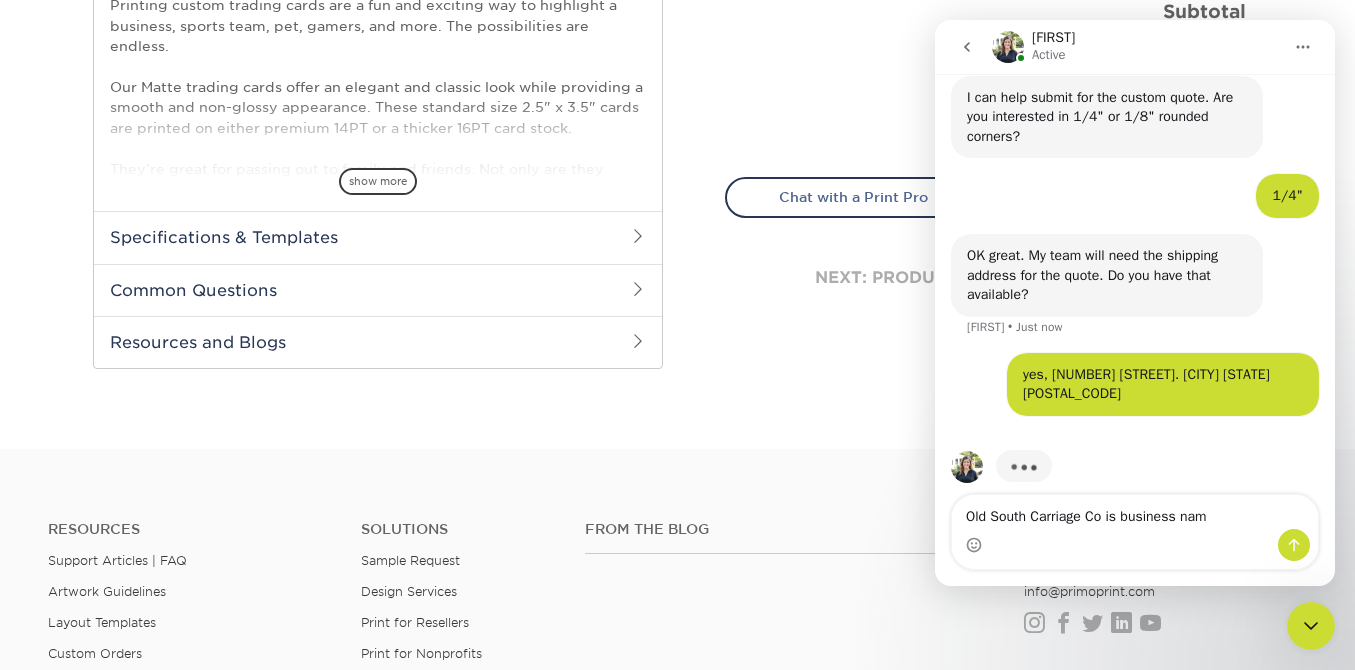 type on "Old South Carriage Co is business name" 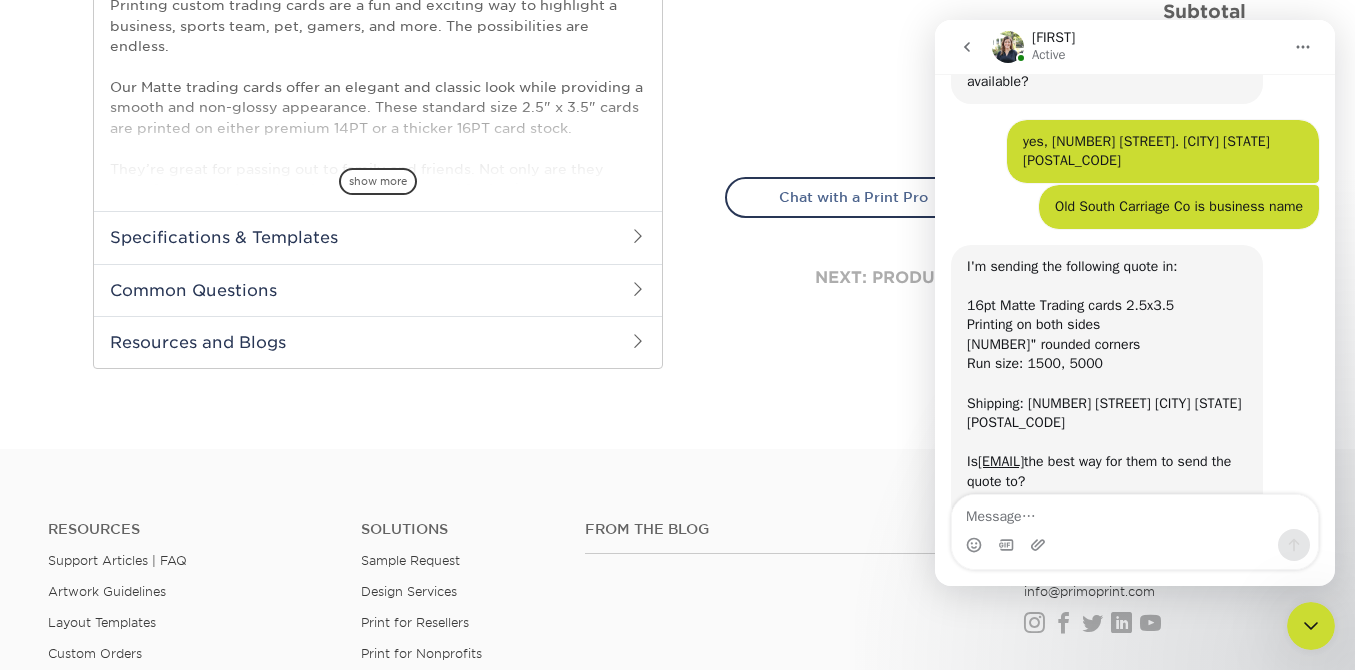 scroll, scrollTop: 560, scrollLeft: 0, axis: vertical 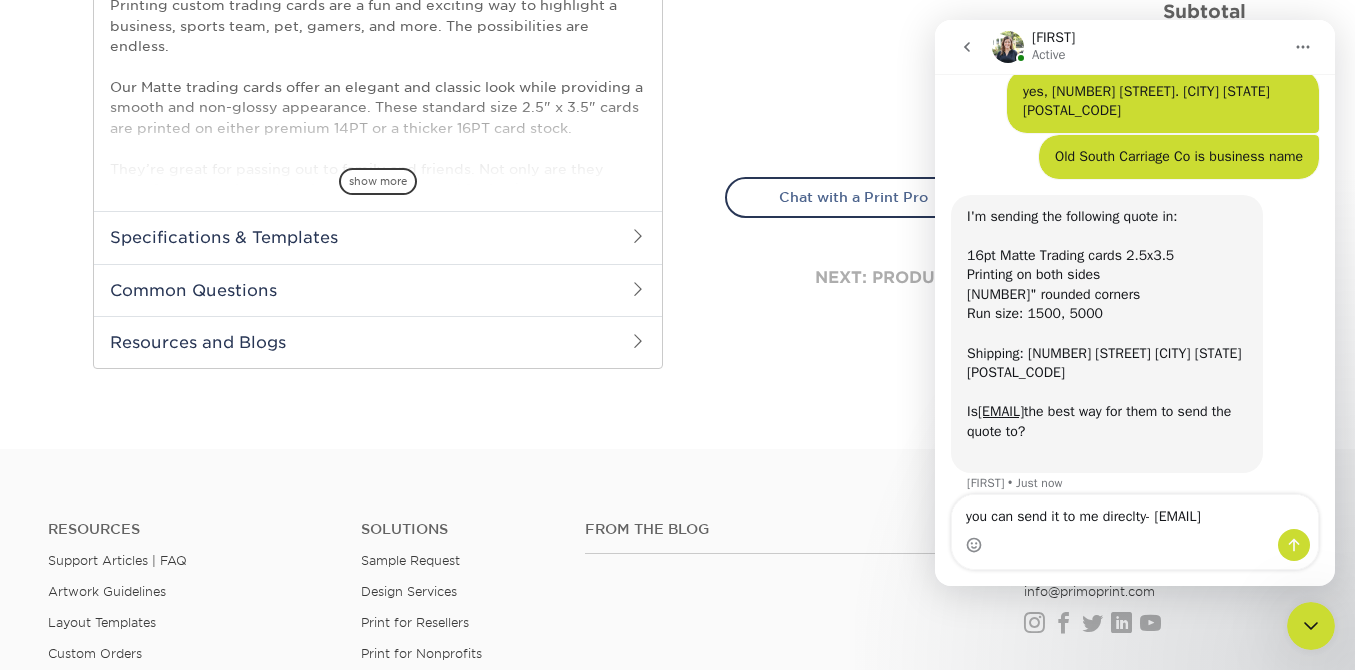 type on "you can send it to me direclty- [EMAIL]" 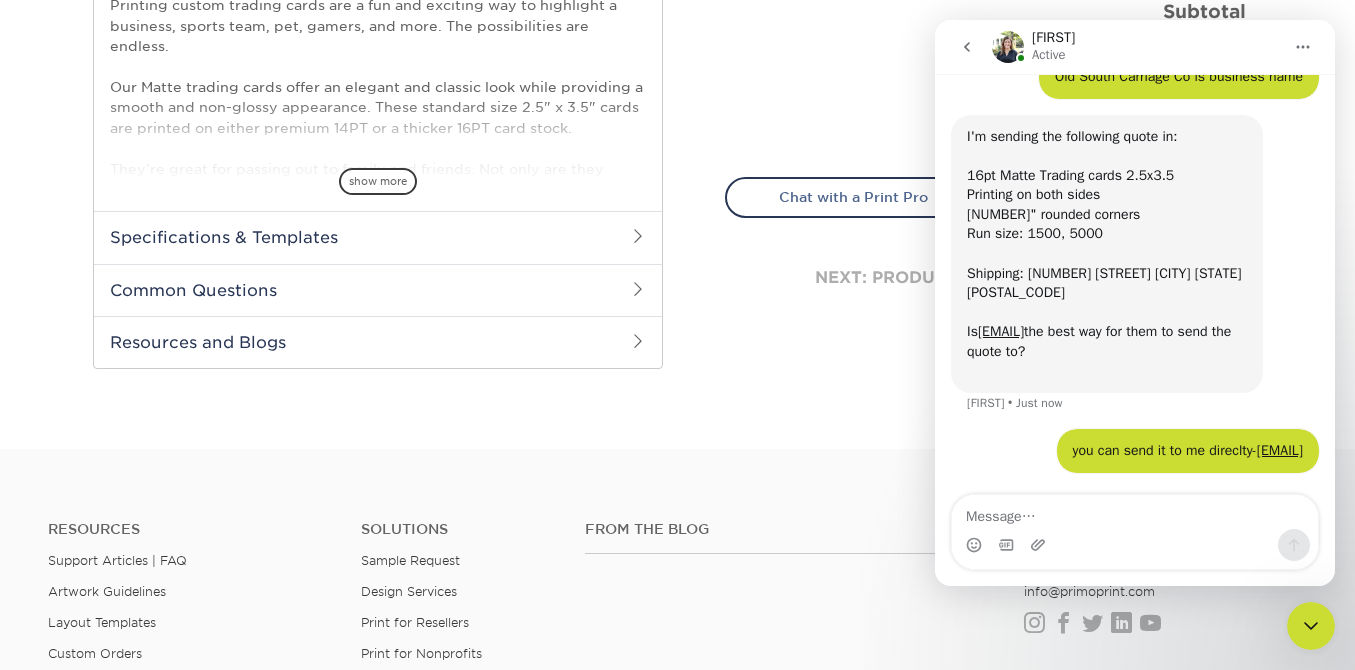 scroll, scrollTop: 717, scrollLeft: 0, axis: vertical 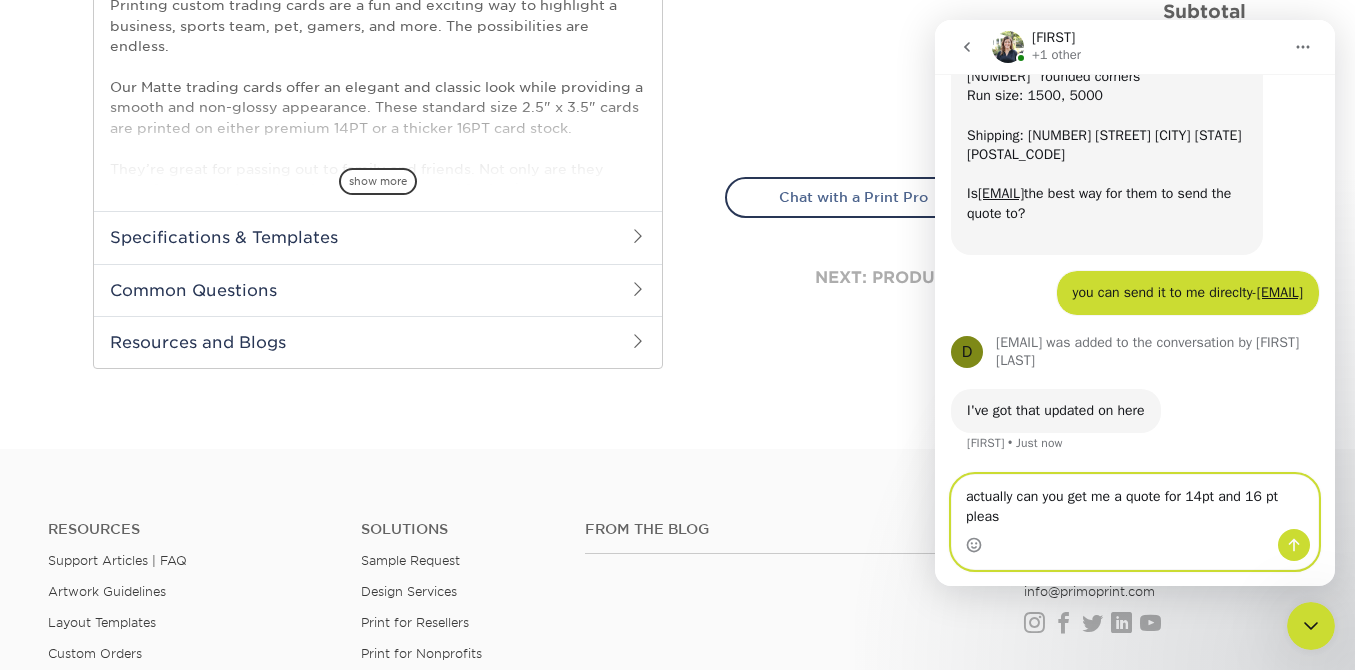type on "actually can you get me a quote for 14pt and 16 pt please" 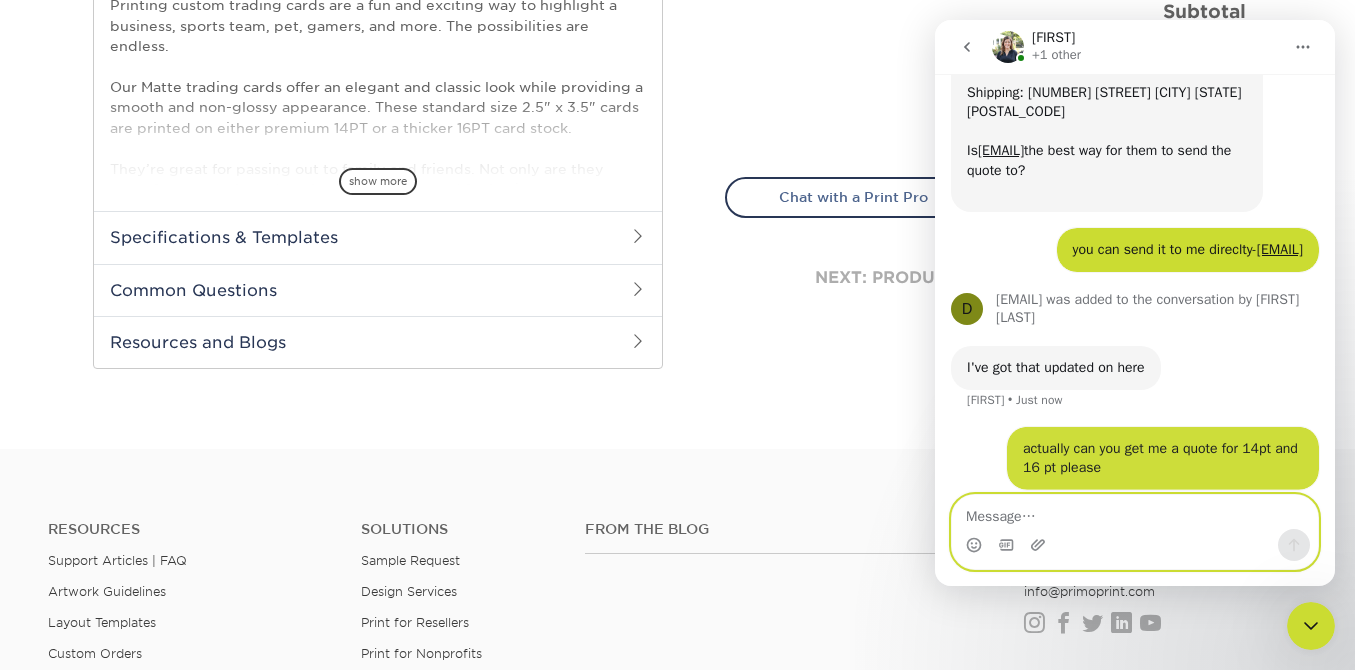 scroll, scrollTop: 837, scrollLeft: 0, axis: vertical 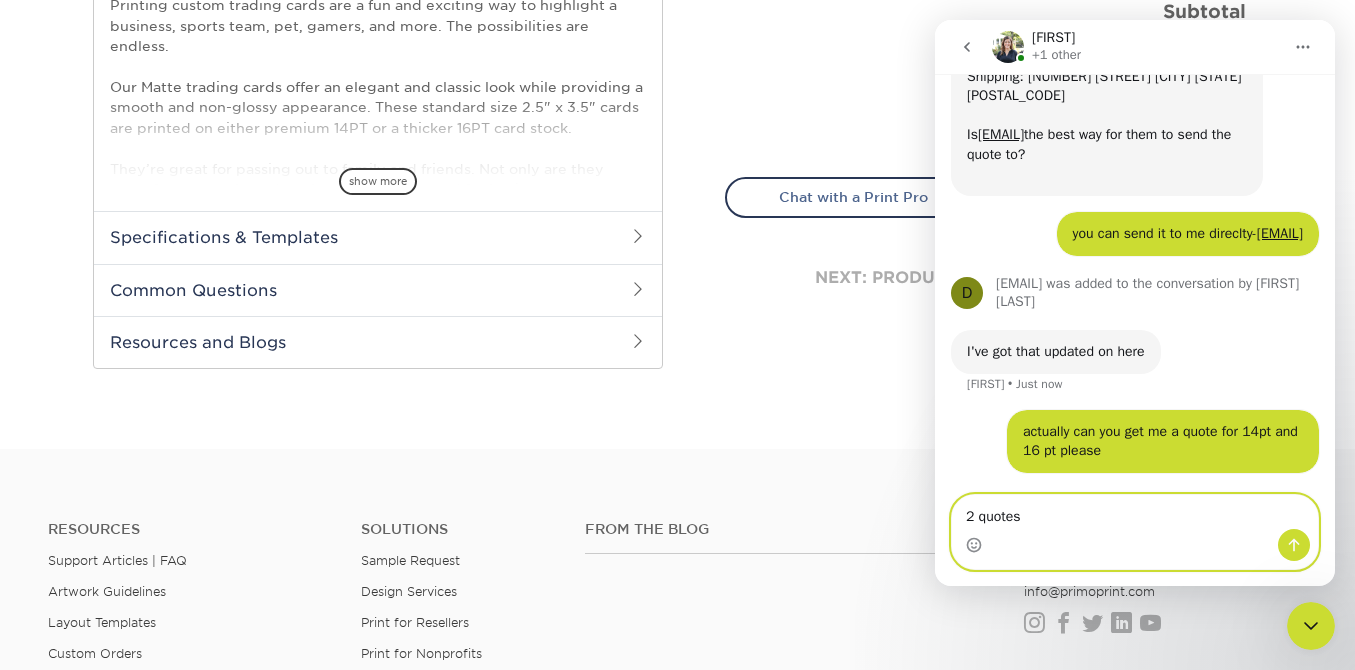 type on "2 quotes-" 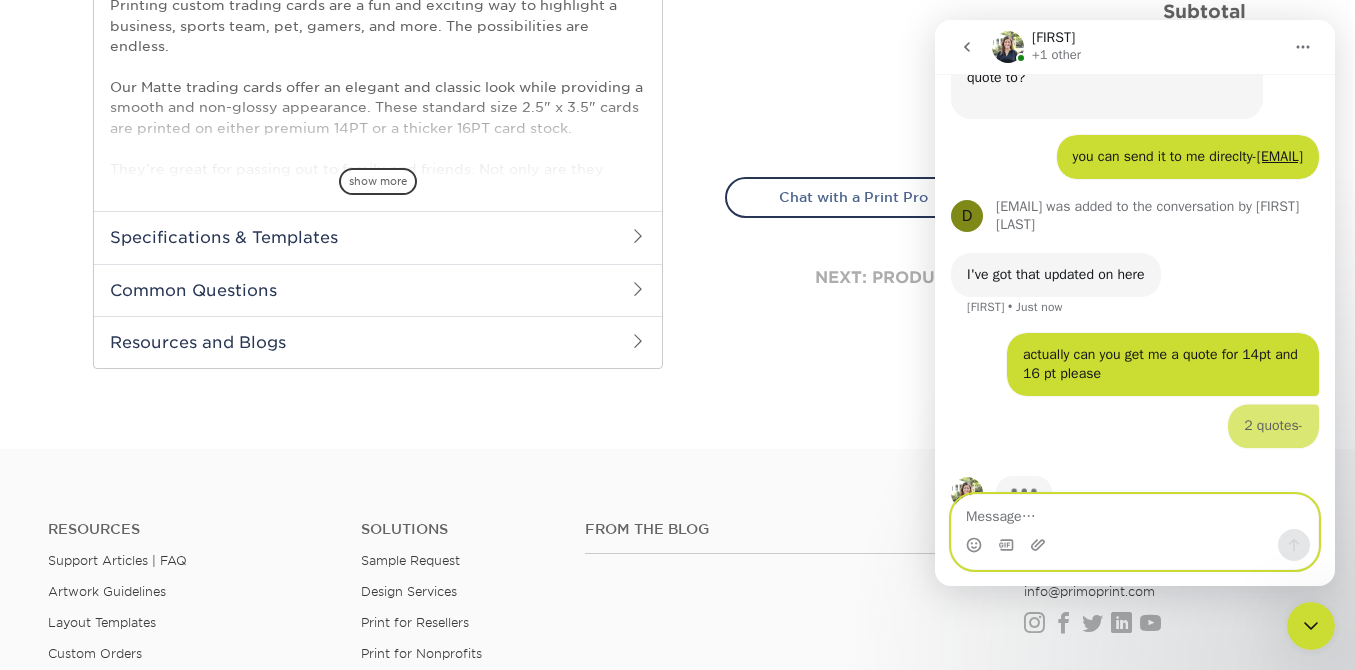 scroll, scrollTop: 959, scrollLeft: 0, axis: vertical 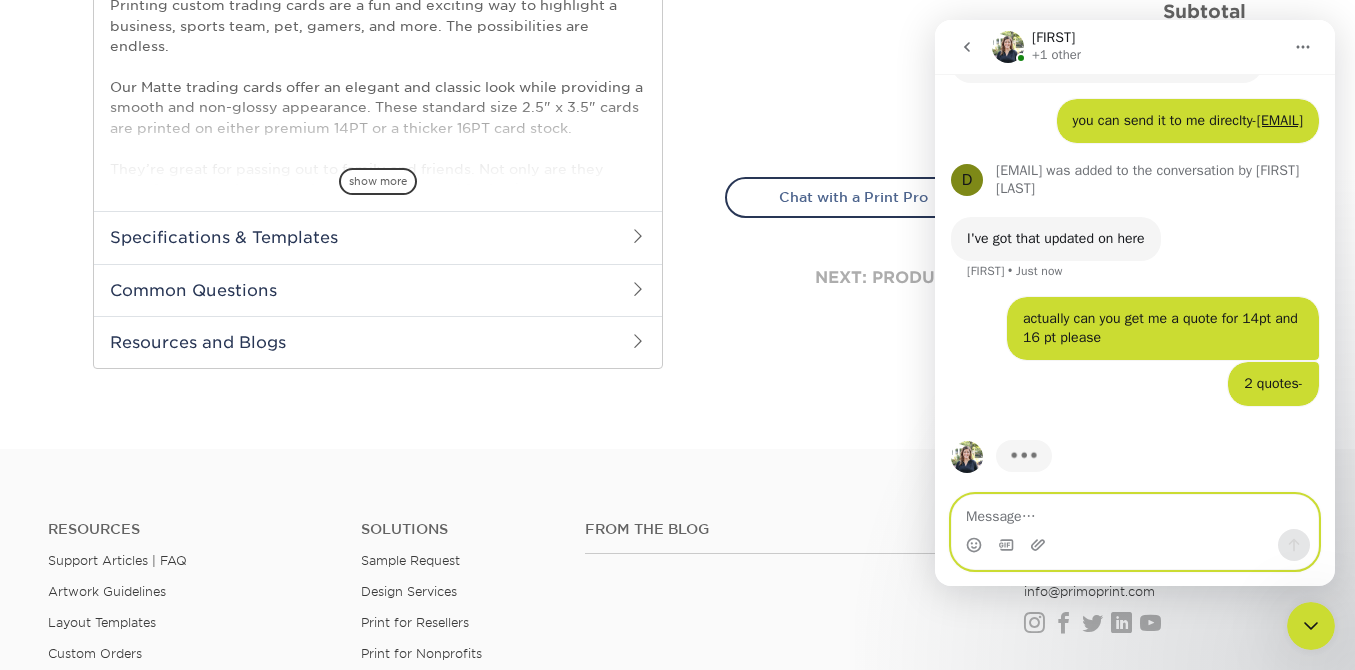 type on "i" 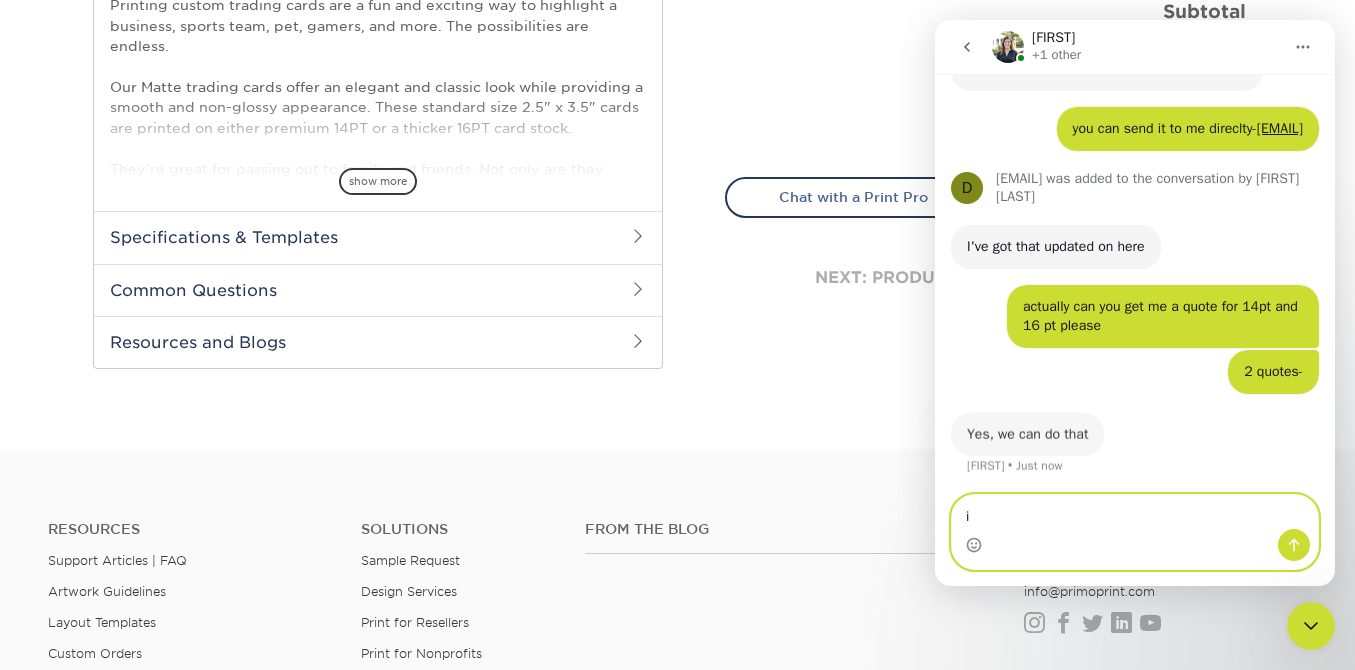 scroll, scrollTop: 942, scrollLeft: 0, axis: vertical 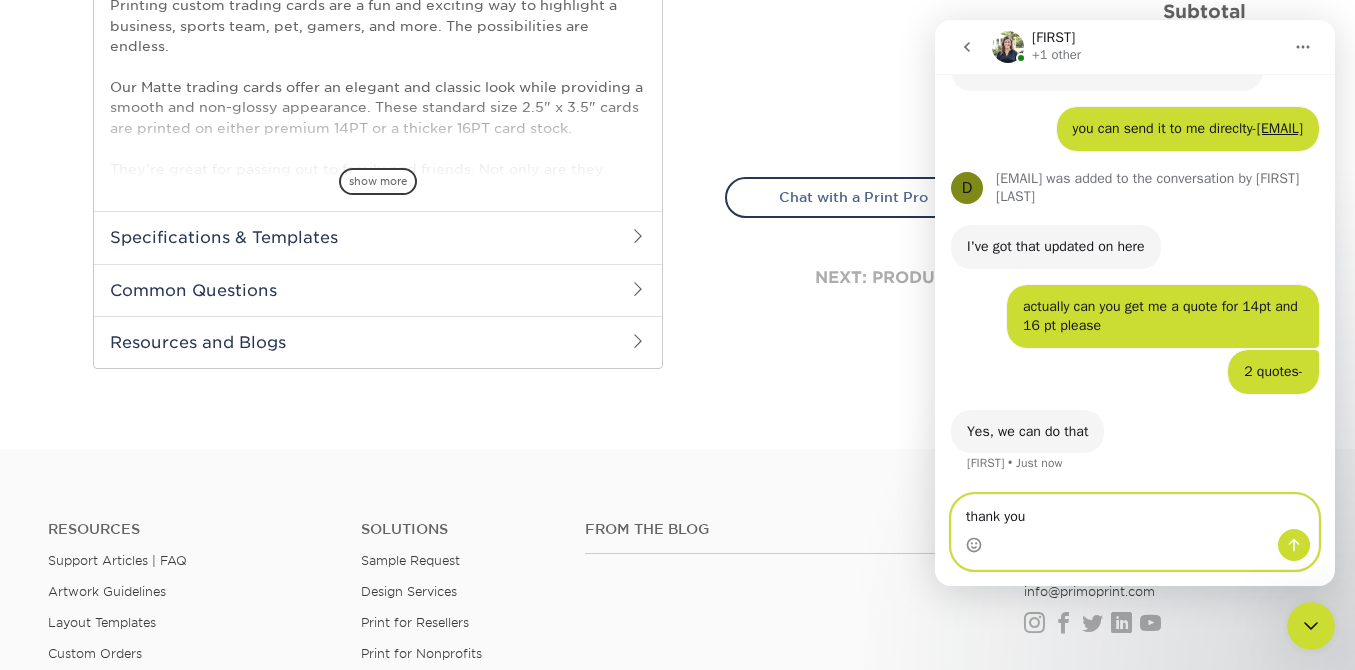 type on "thank you!" 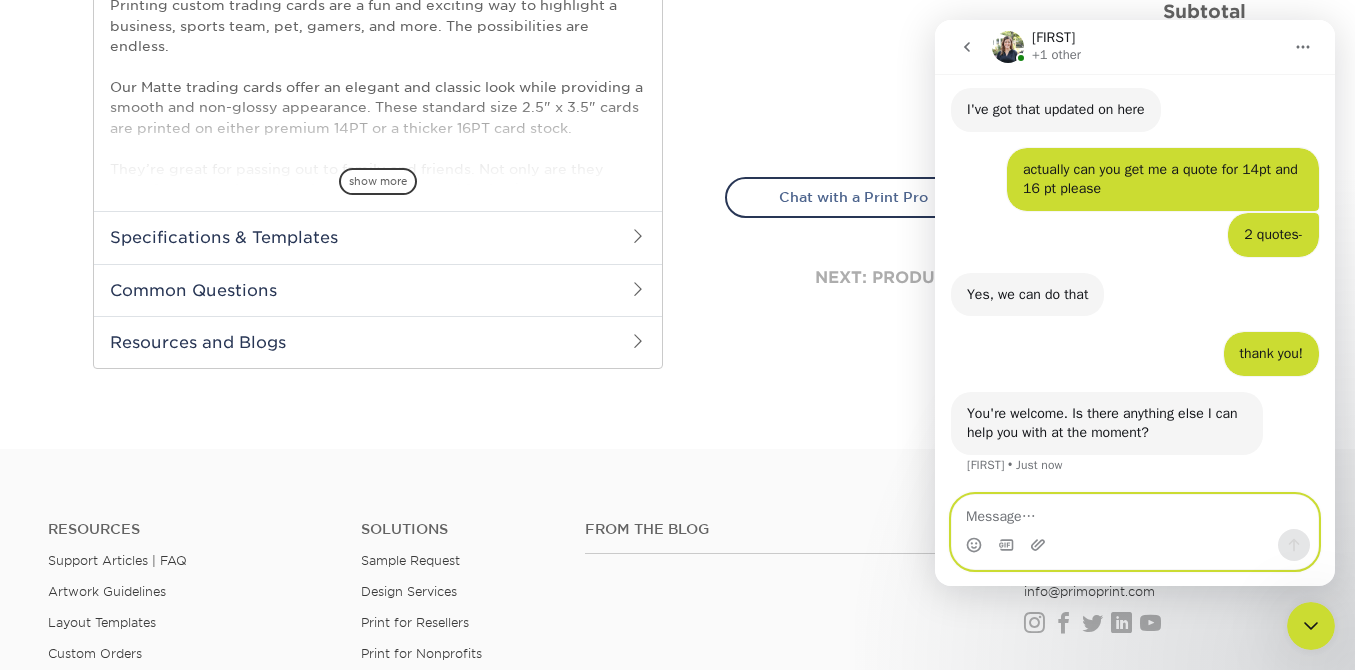 scroll, scrollTop: 1081, scrollLeft: 0, axis: vertical 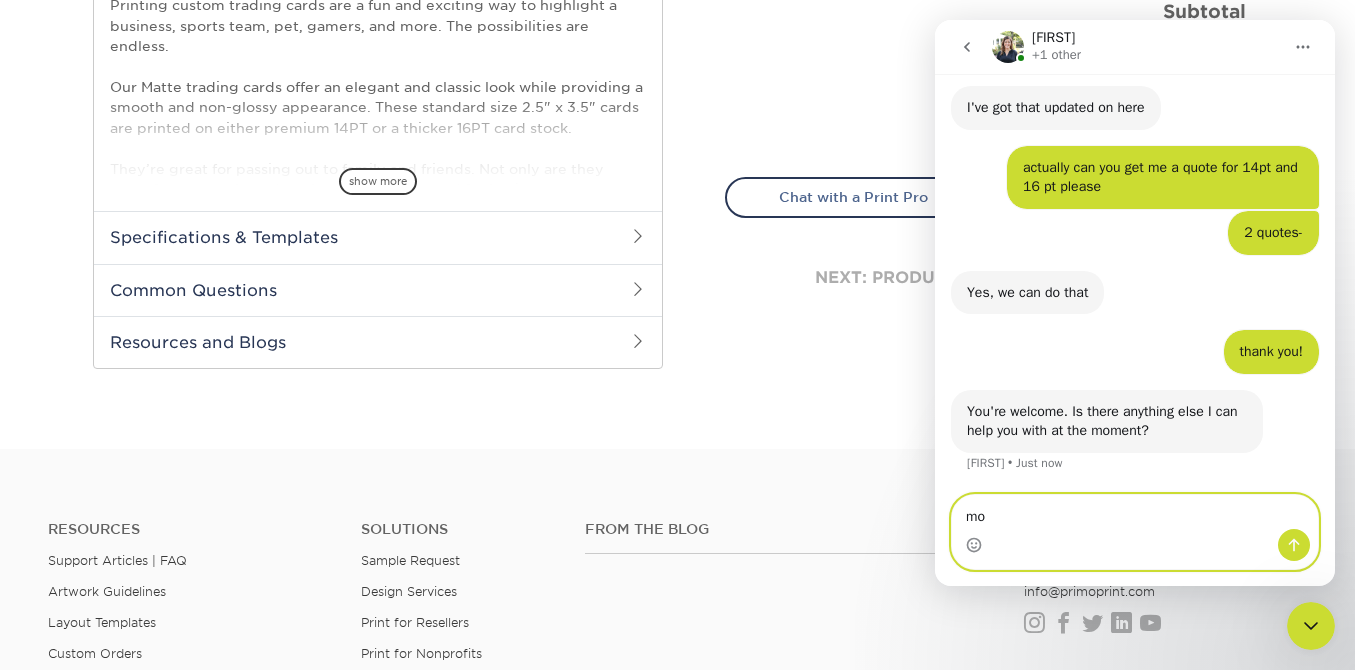 type on "m" 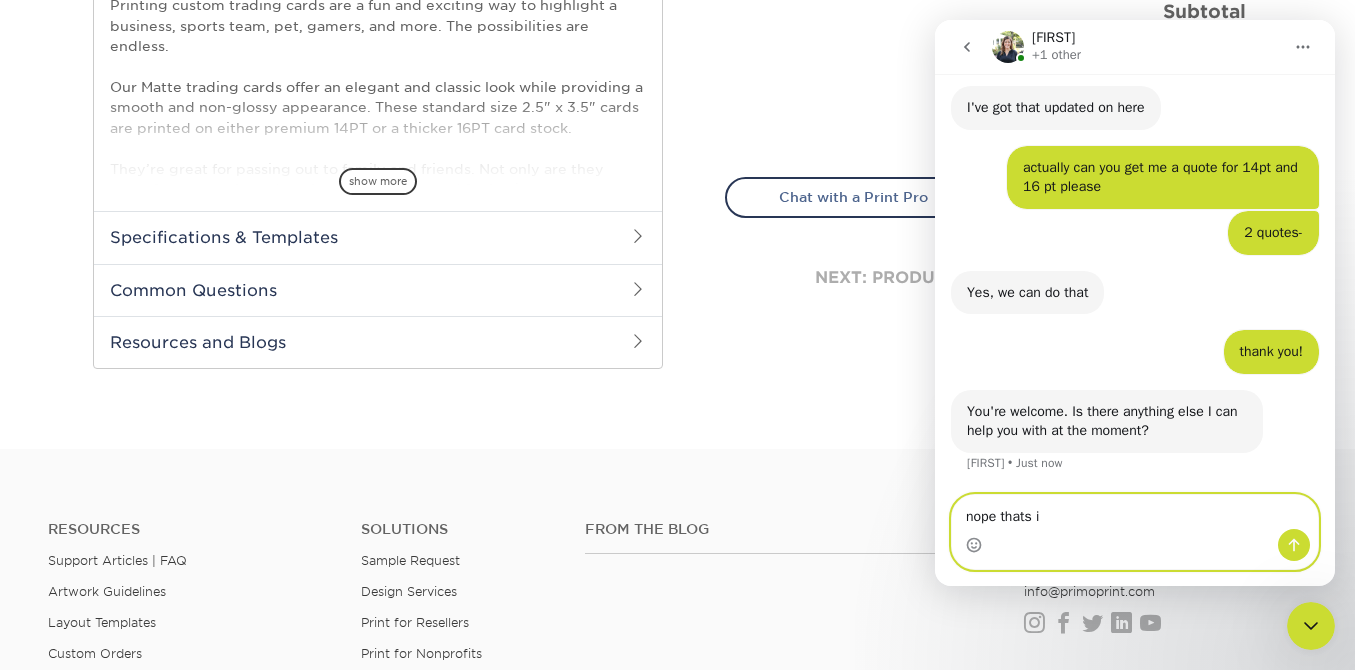 type on "nope thats it" 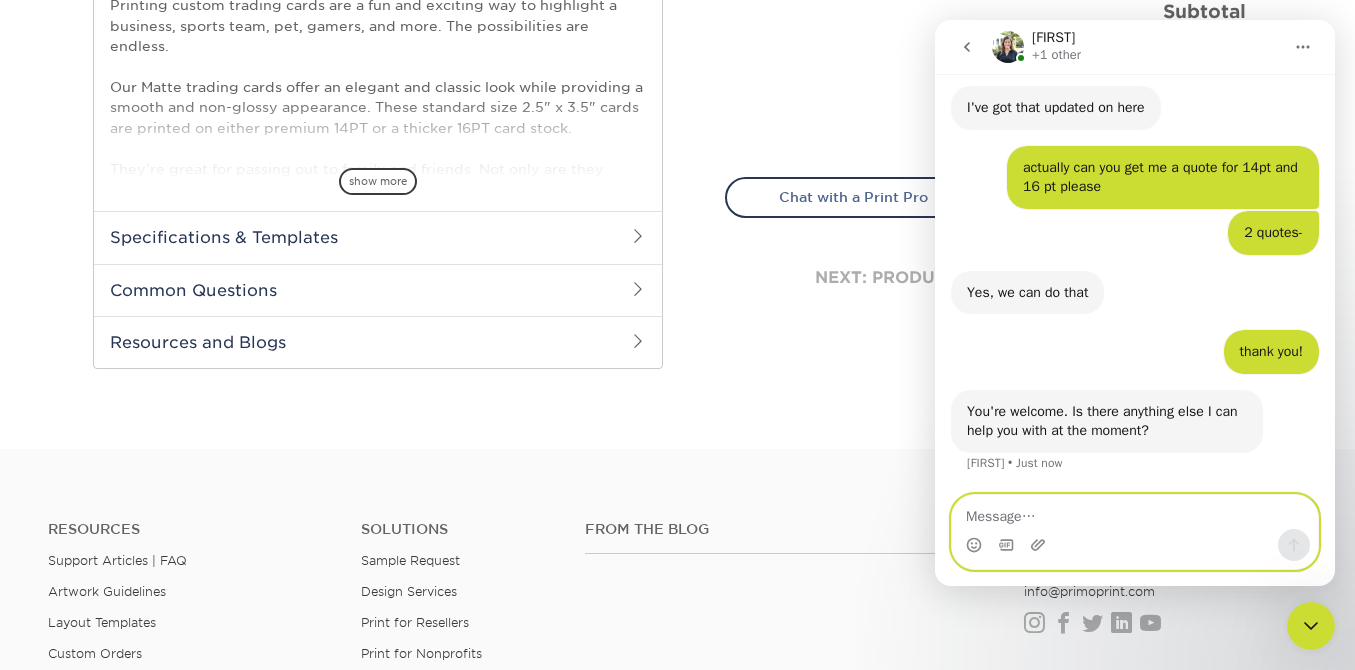 scroll, scrollTop: 1140, scrollLeft: 0, axis: vertical 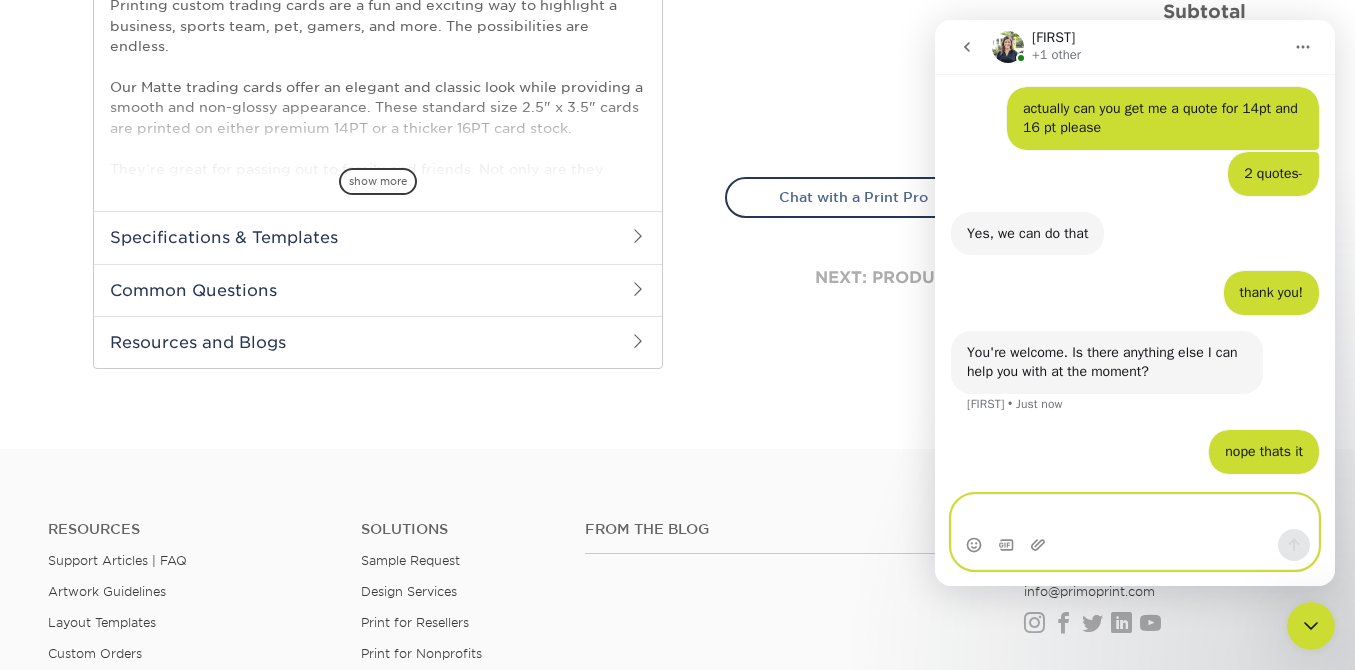 type on "t" 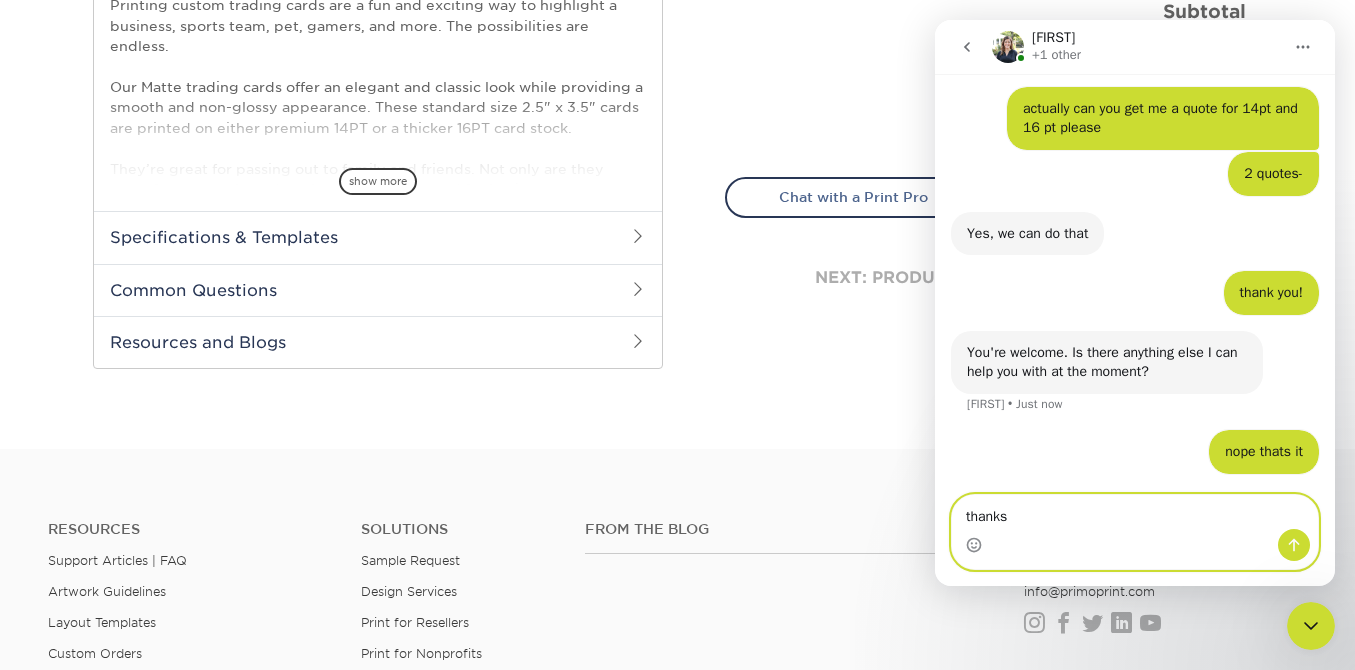 type on "thanks" 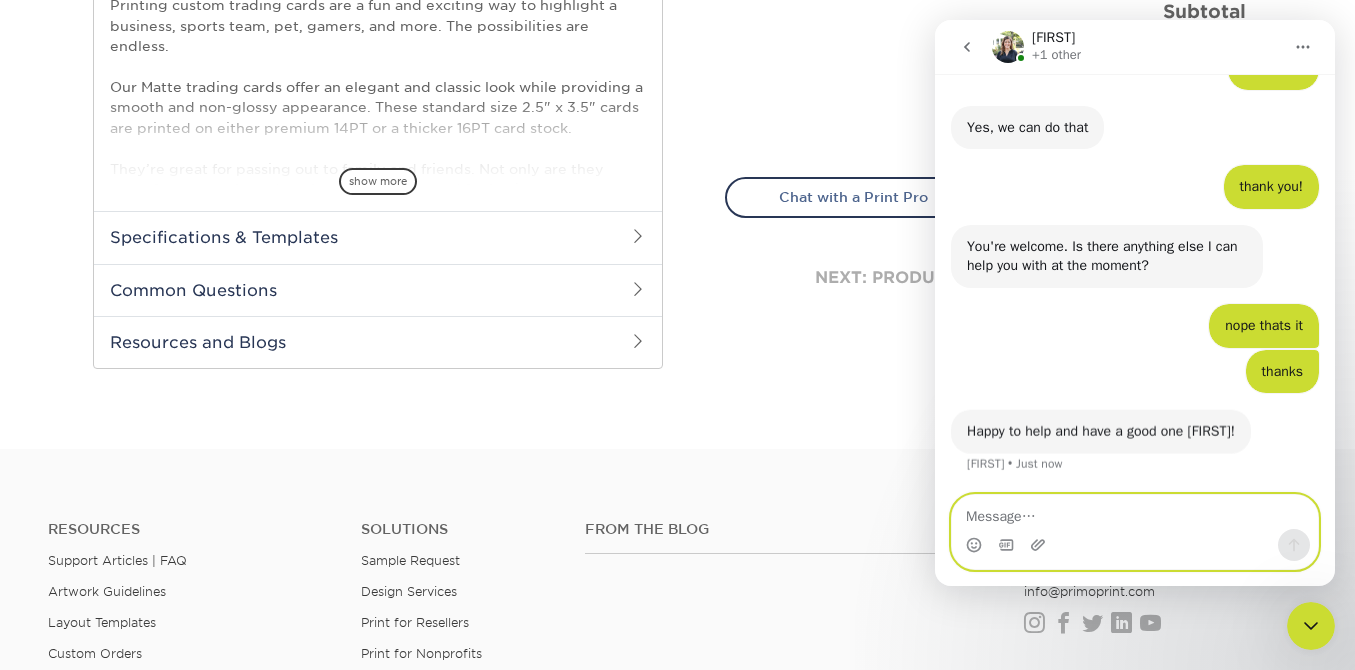 scroll, scrollTop: 1245, scrollLeft: 0, axis: vertical 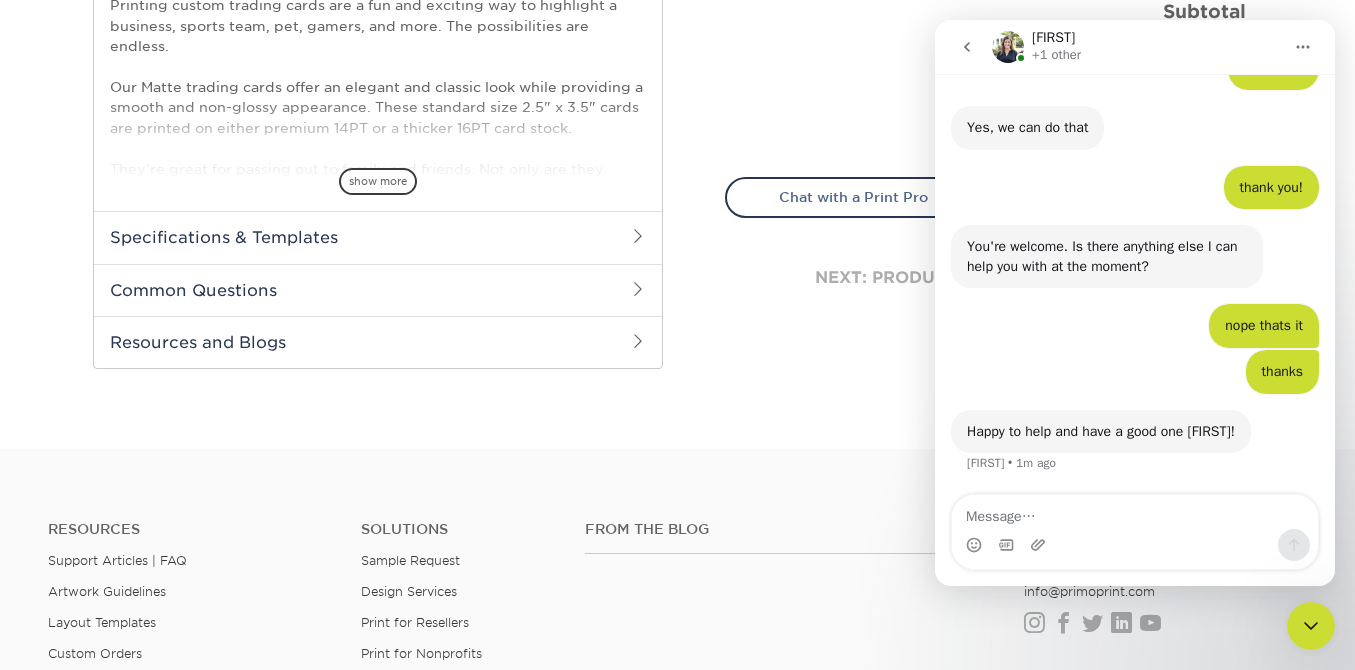 click 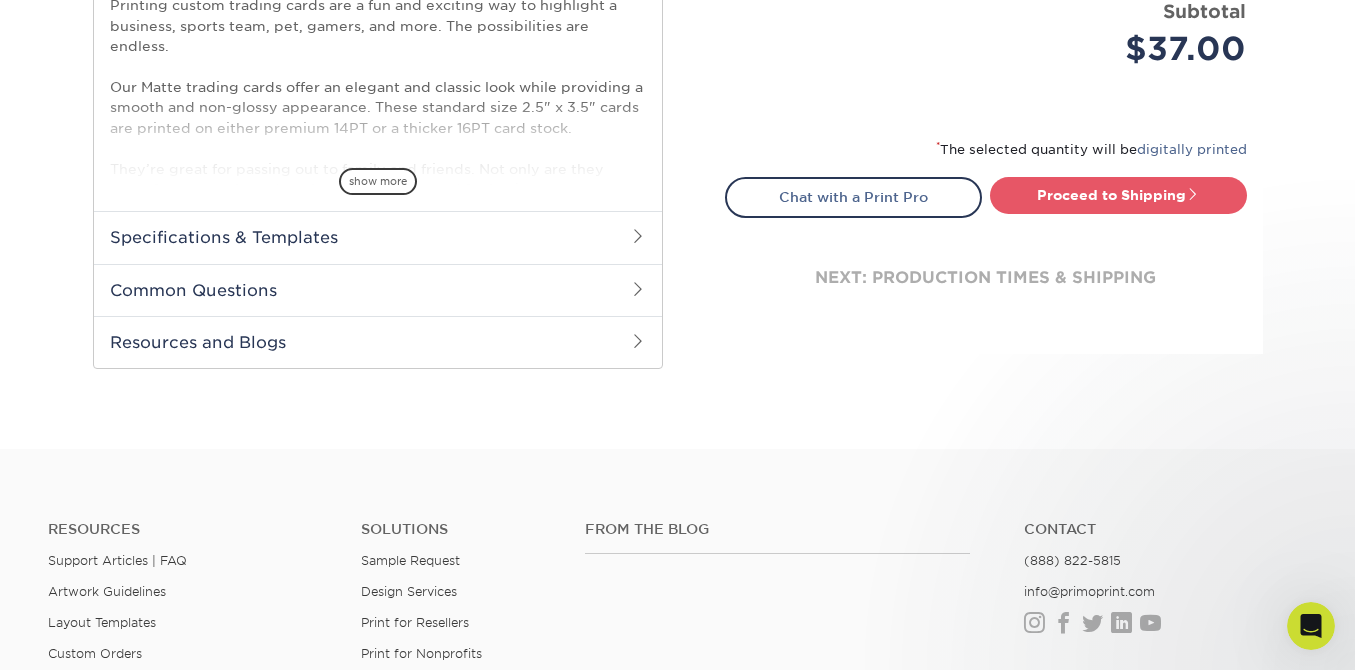 scroll, scrollTop: 0, scrollLeft: 0, axis: both 